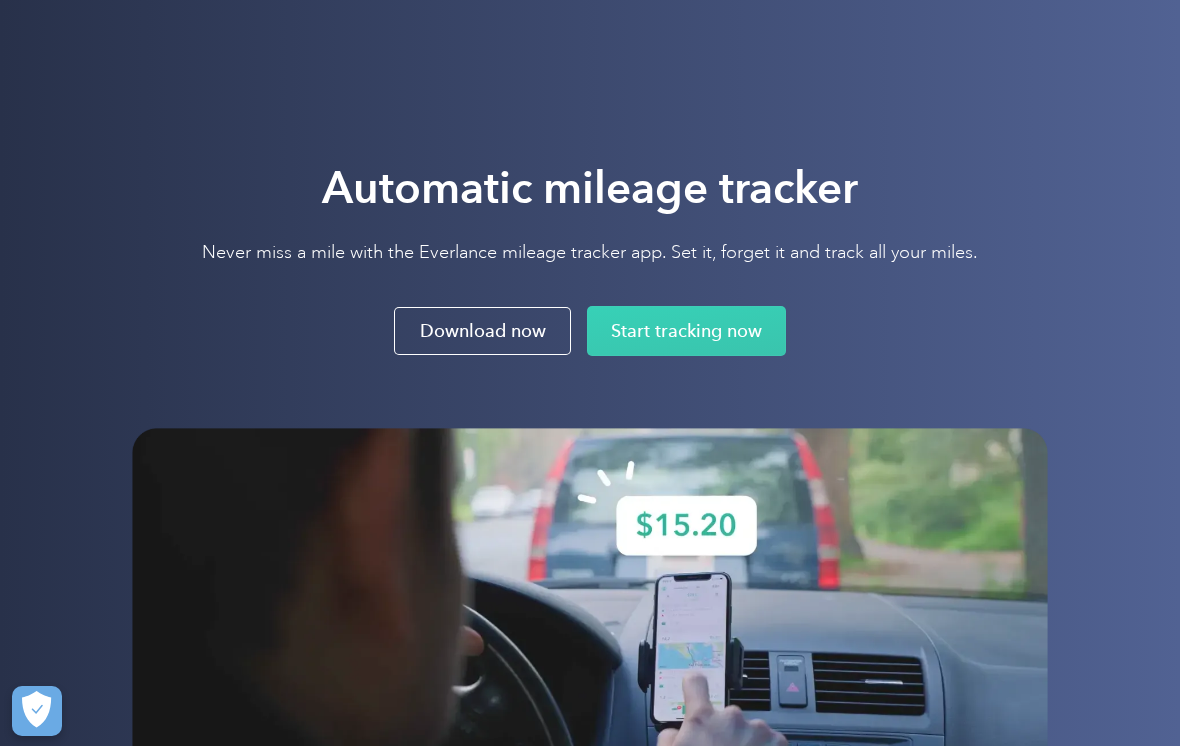 scroll, scrollTop: 0, scrollLeft: 0, axis: both 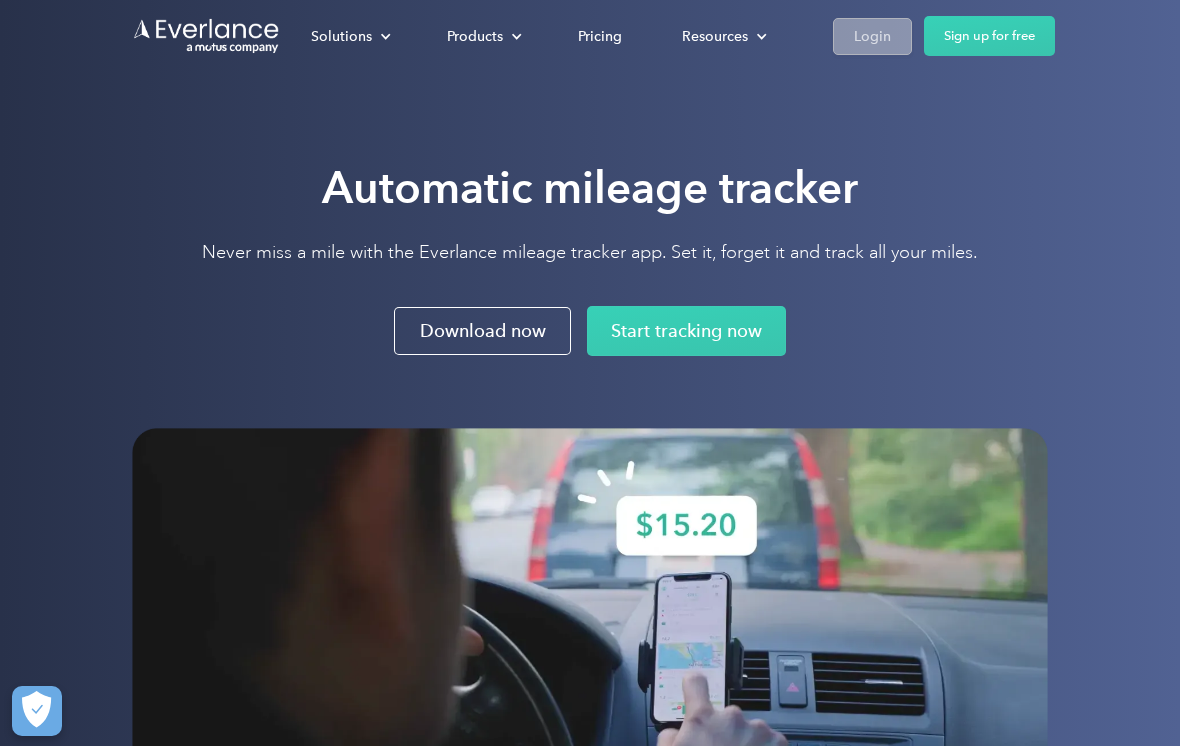 click on "Login" at bounding box center [872, 36] 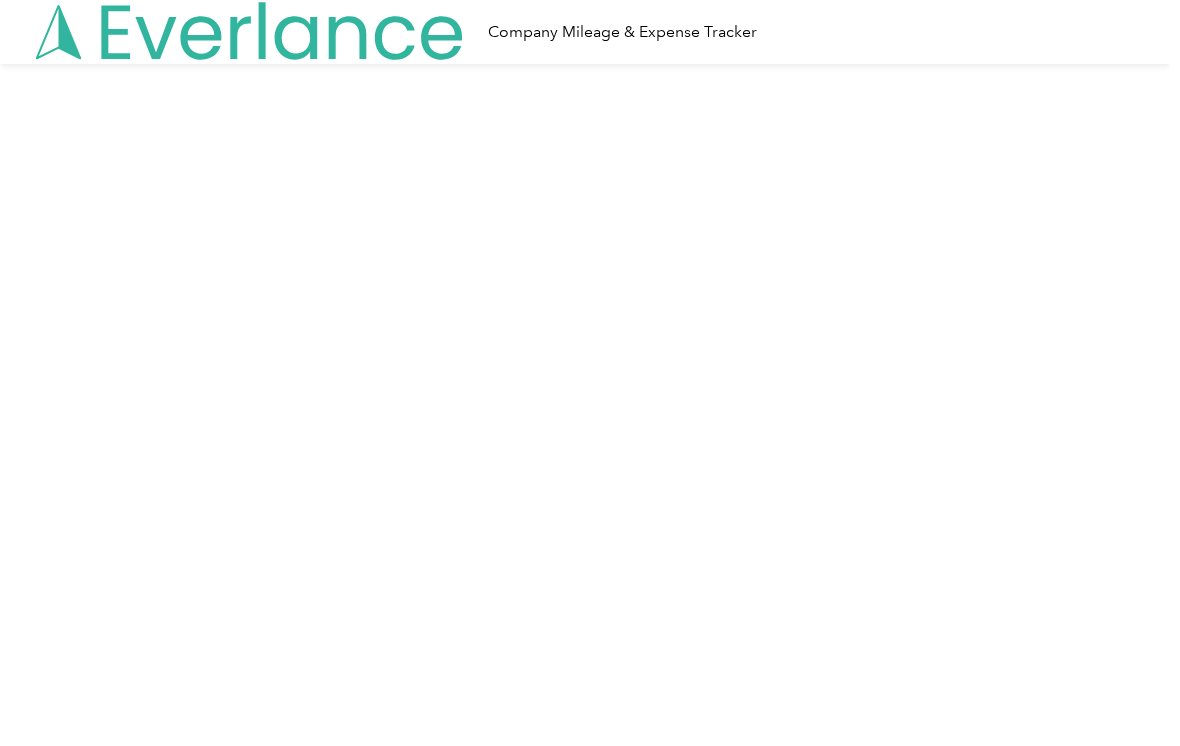 scroll, scrollTop: 0, scrollLeft: 0, axis: both 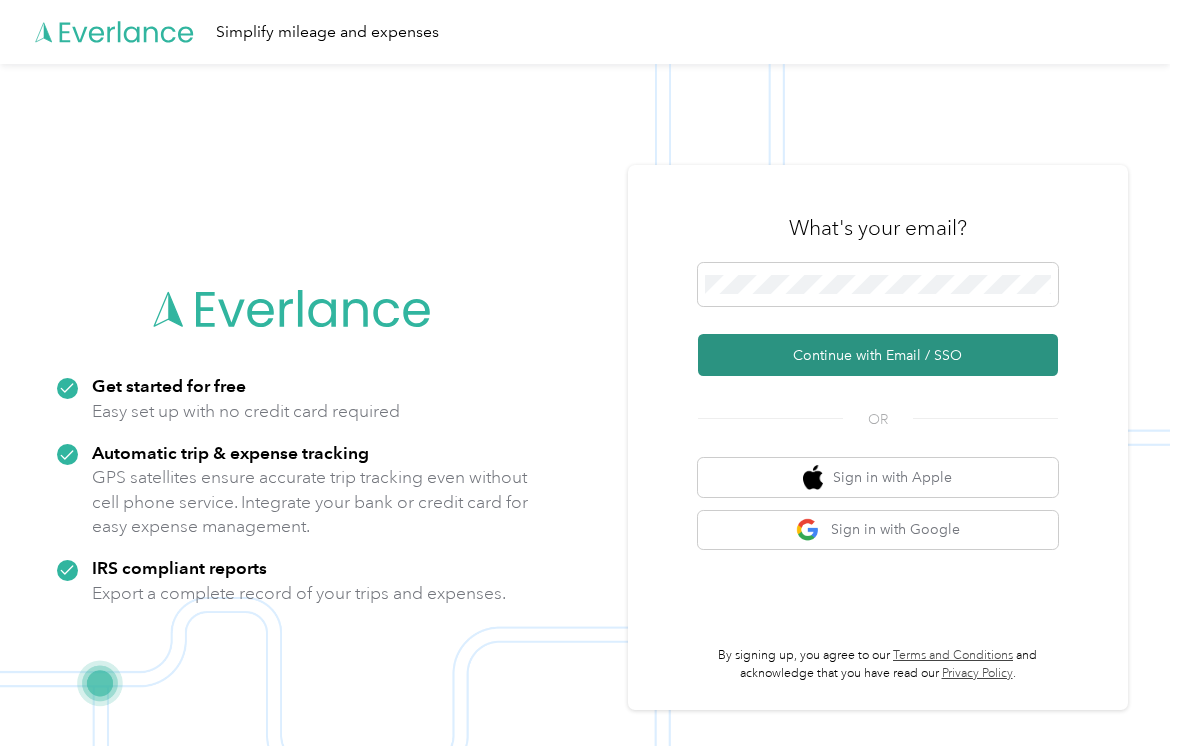 click on "Continue with Email / SSO" at bounding box center [878, 355] 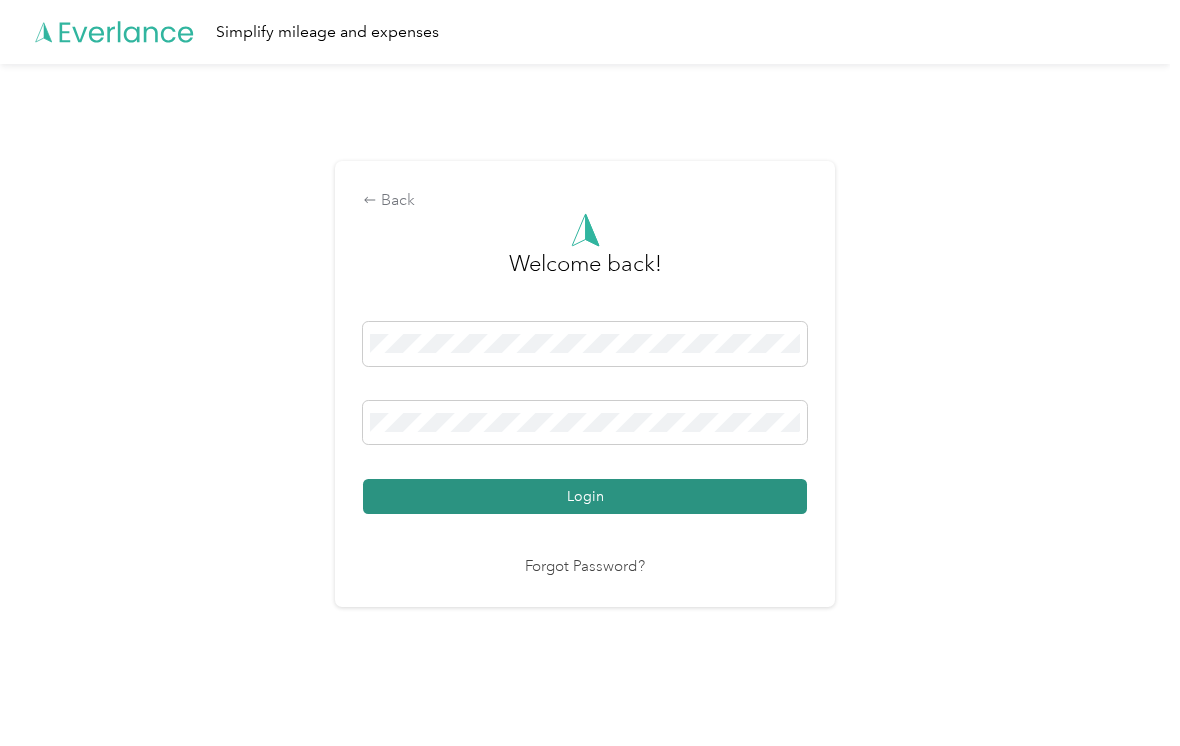 click on "Login" at bounding box center (585, 496) 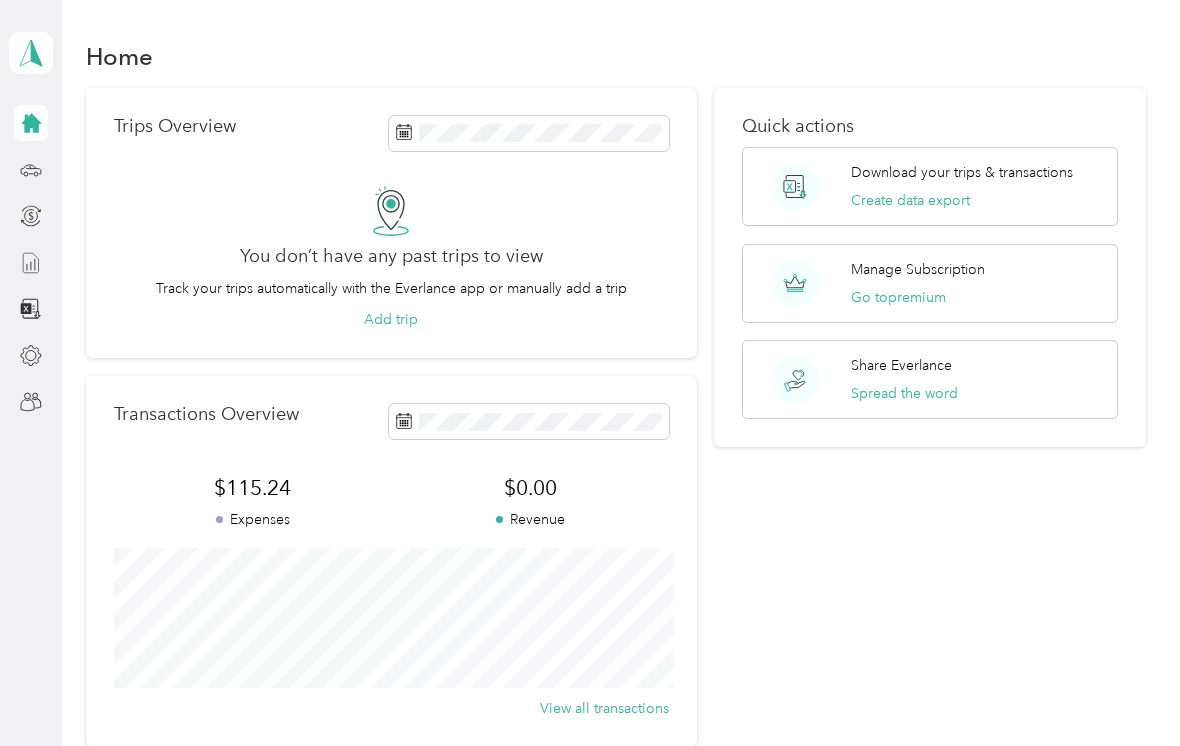 click 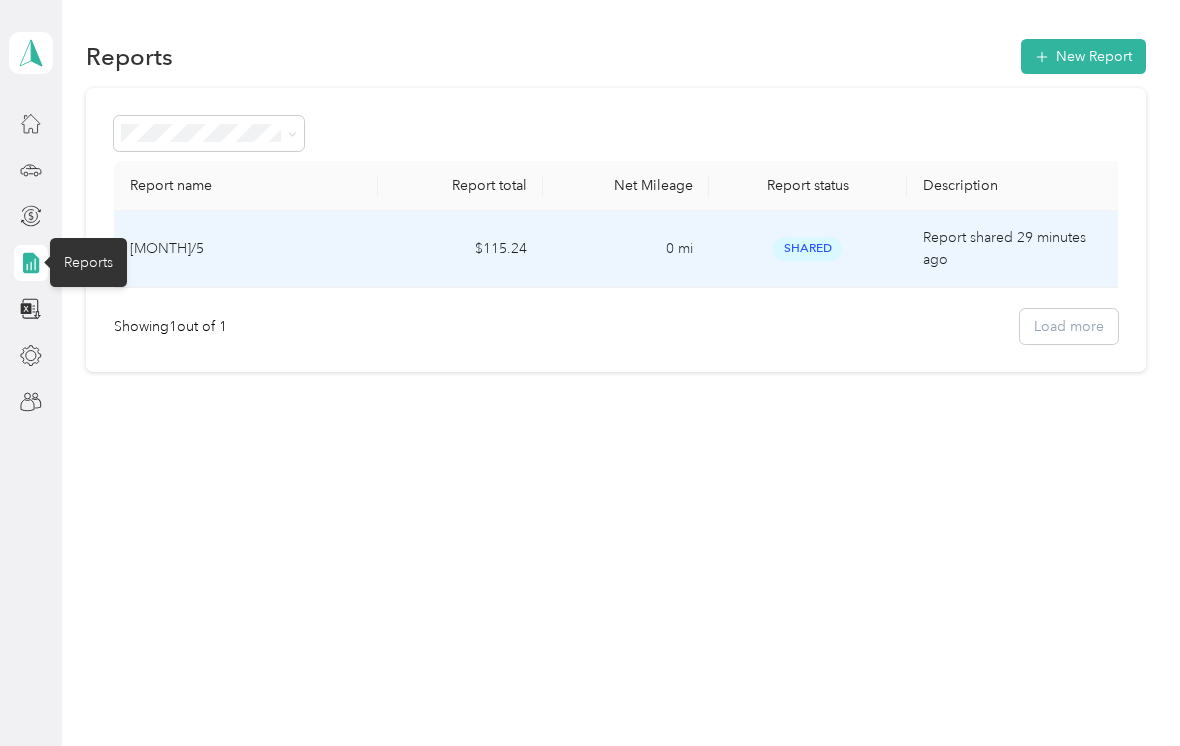 click on "Report shared 29 minutes ago" at bounding box center [1017, 249] 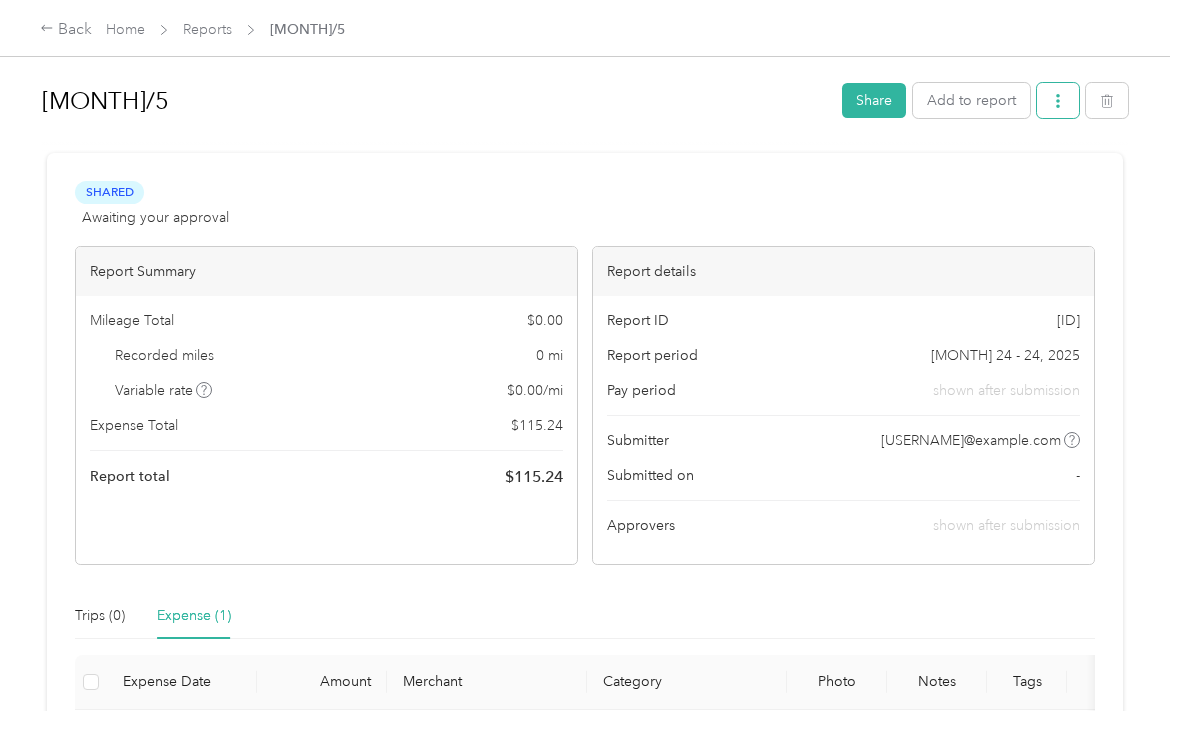 click 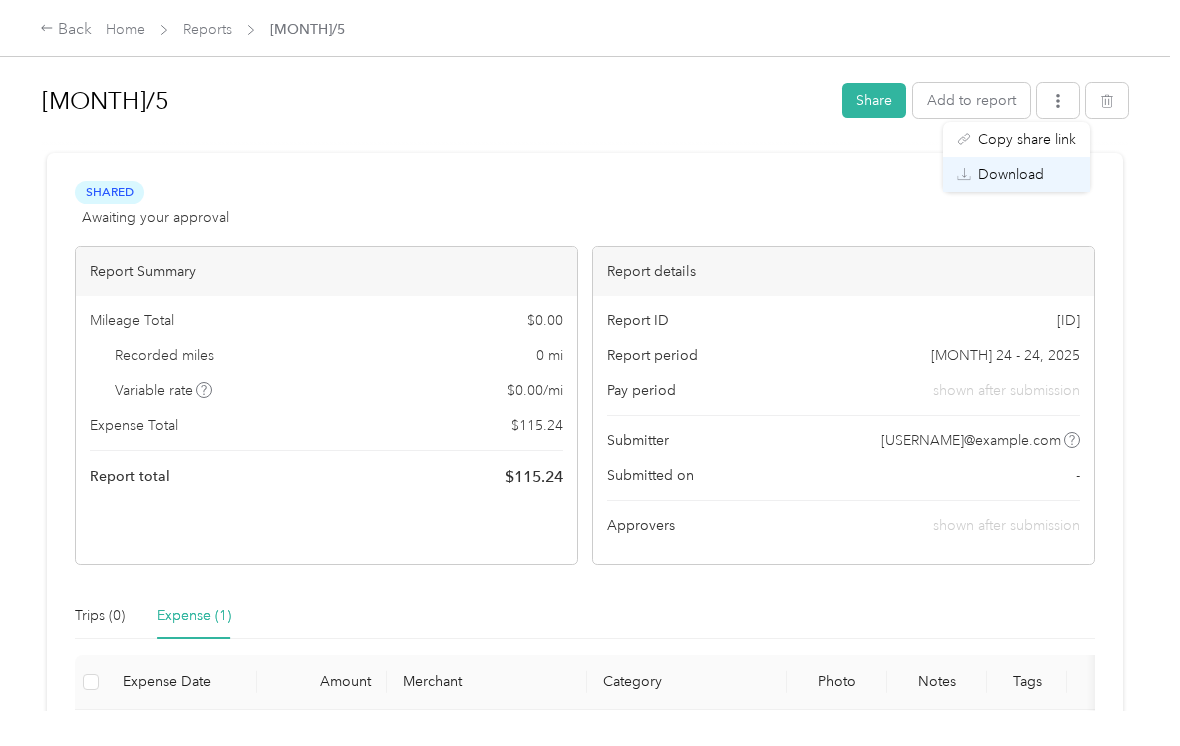 click on "Download" at bounding box center (1011, 174) 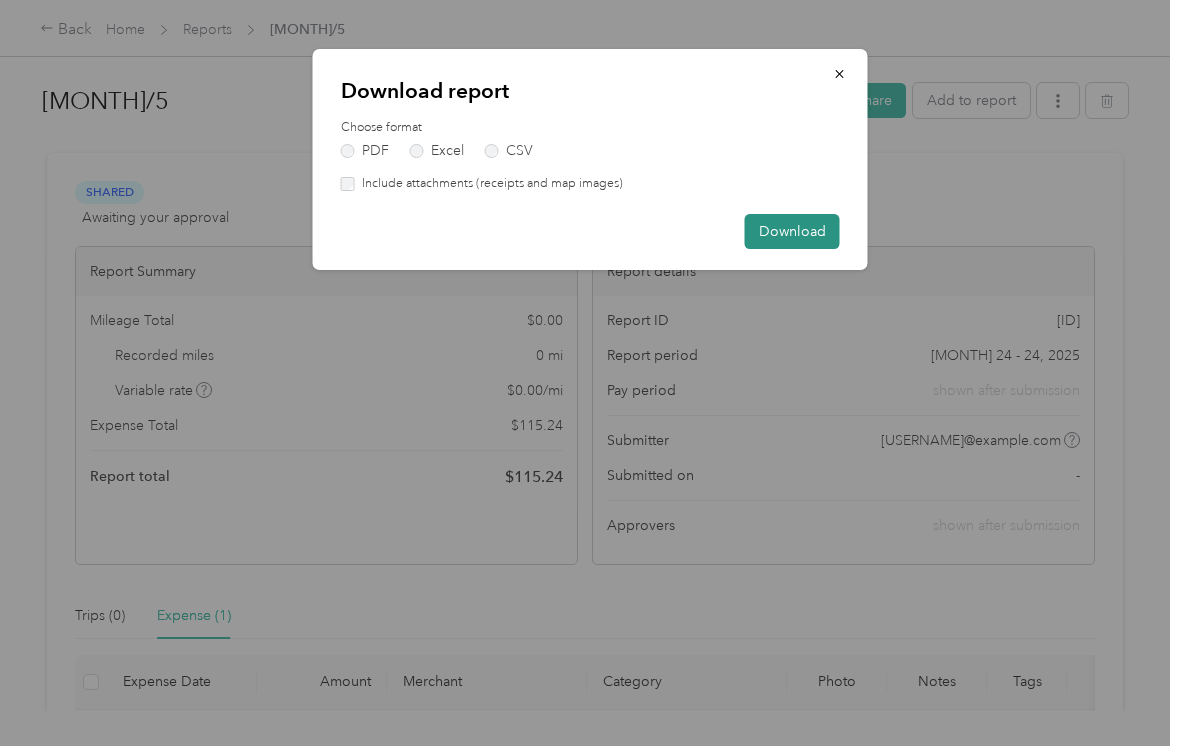 click on "Download" at bounding box center (792, 231) 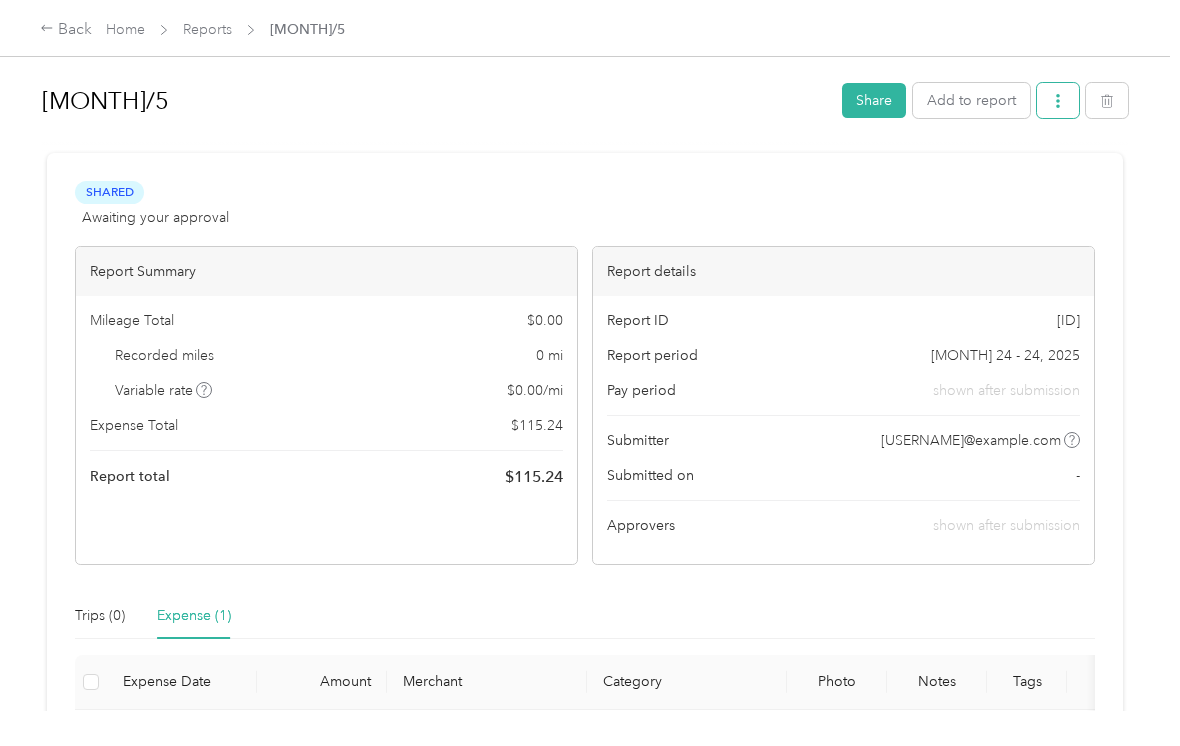 click 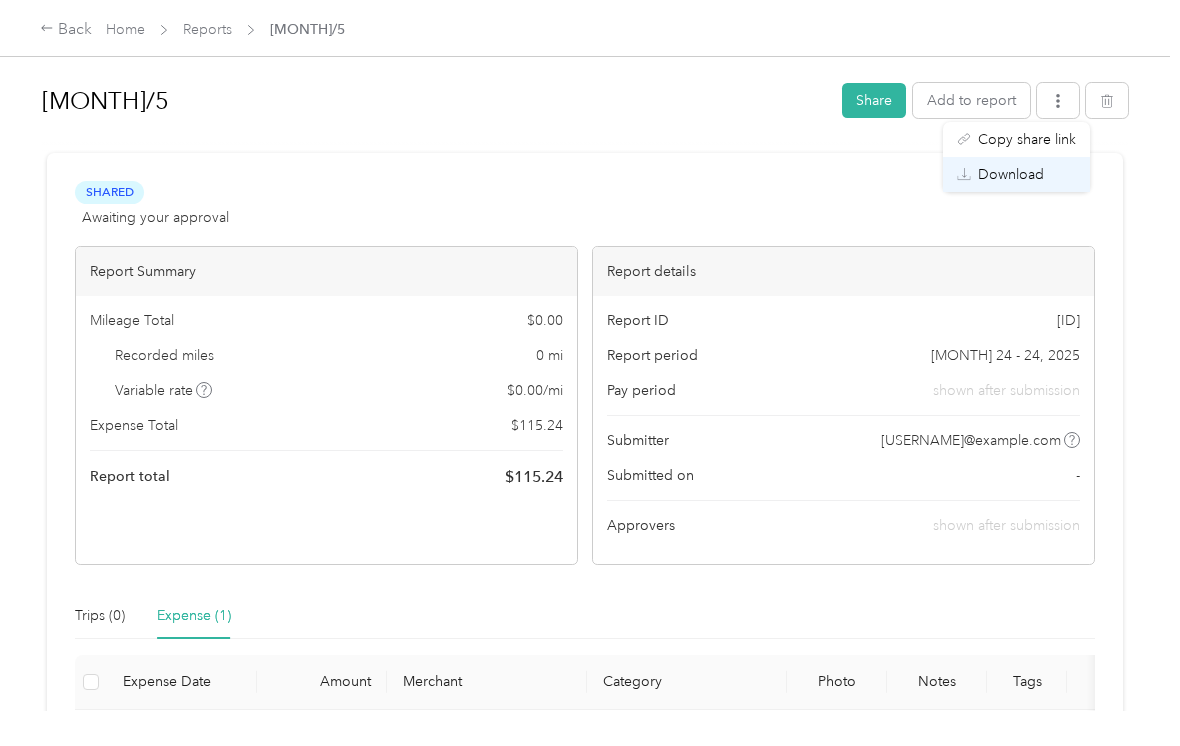 click on "Download" at bounding box center (1011, 174) 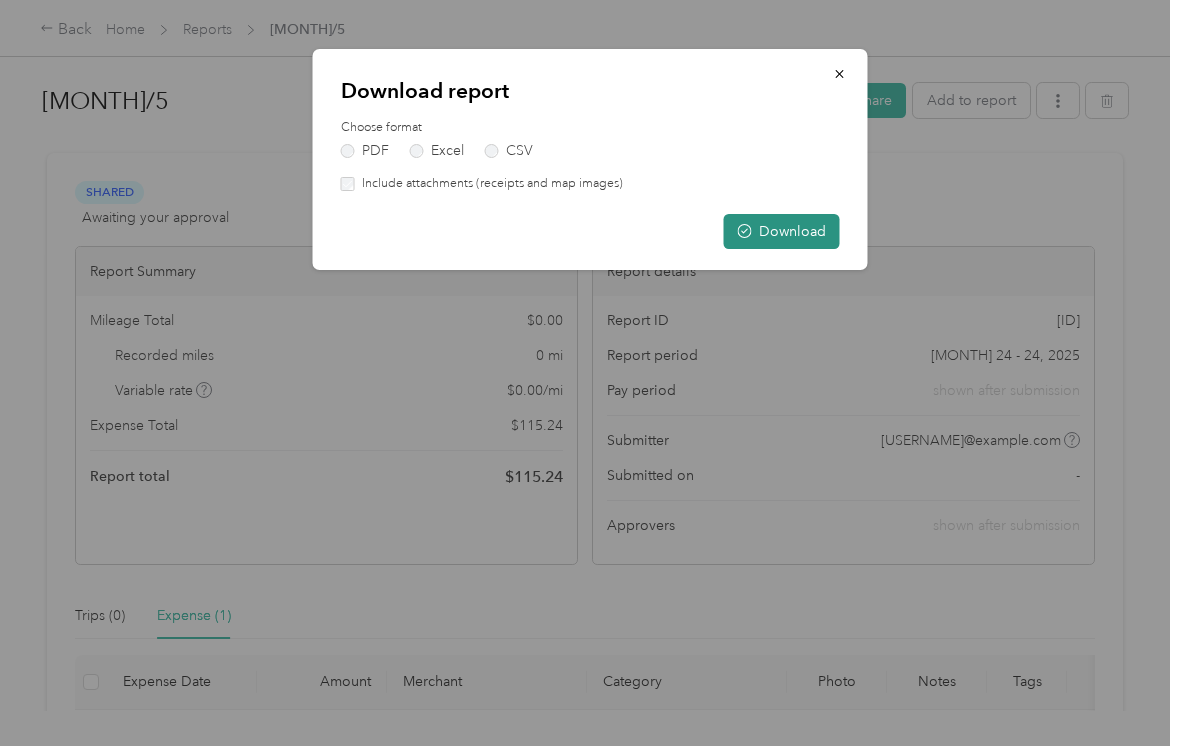 click on "Download" at bounding box center [782, 231] 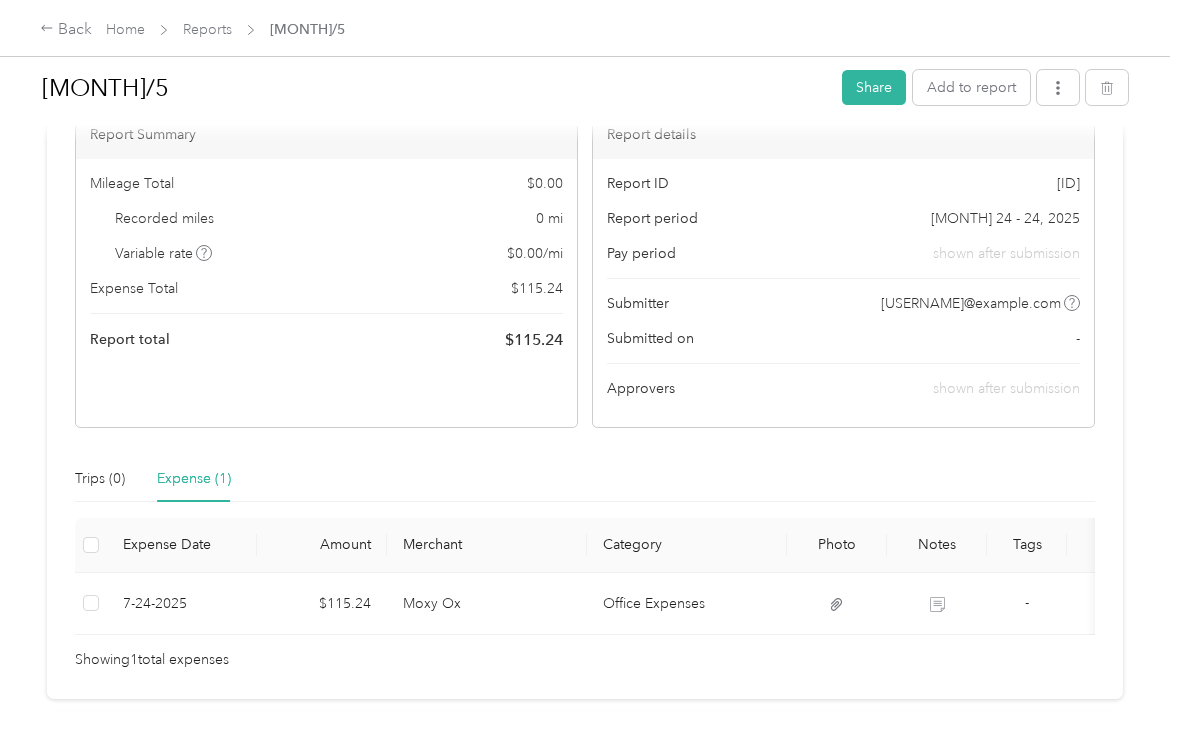 scroll, scrollTop: 141, scrollLeft: 0, axis: vertical 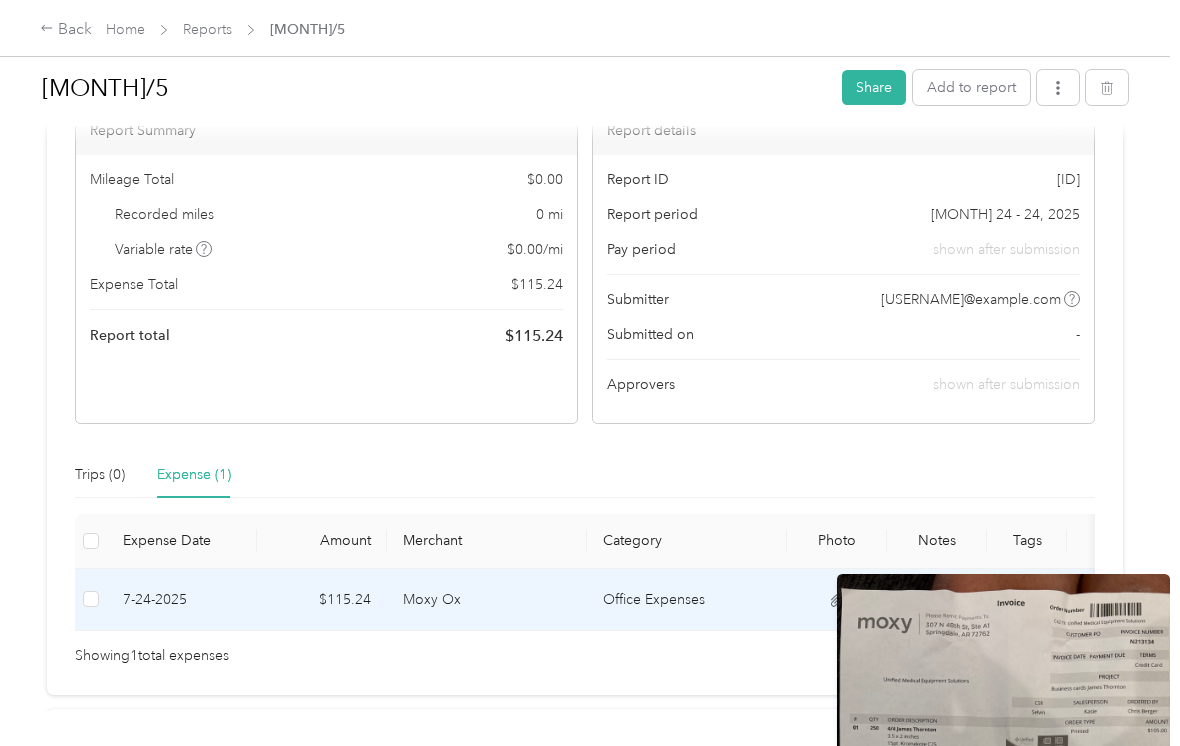 click 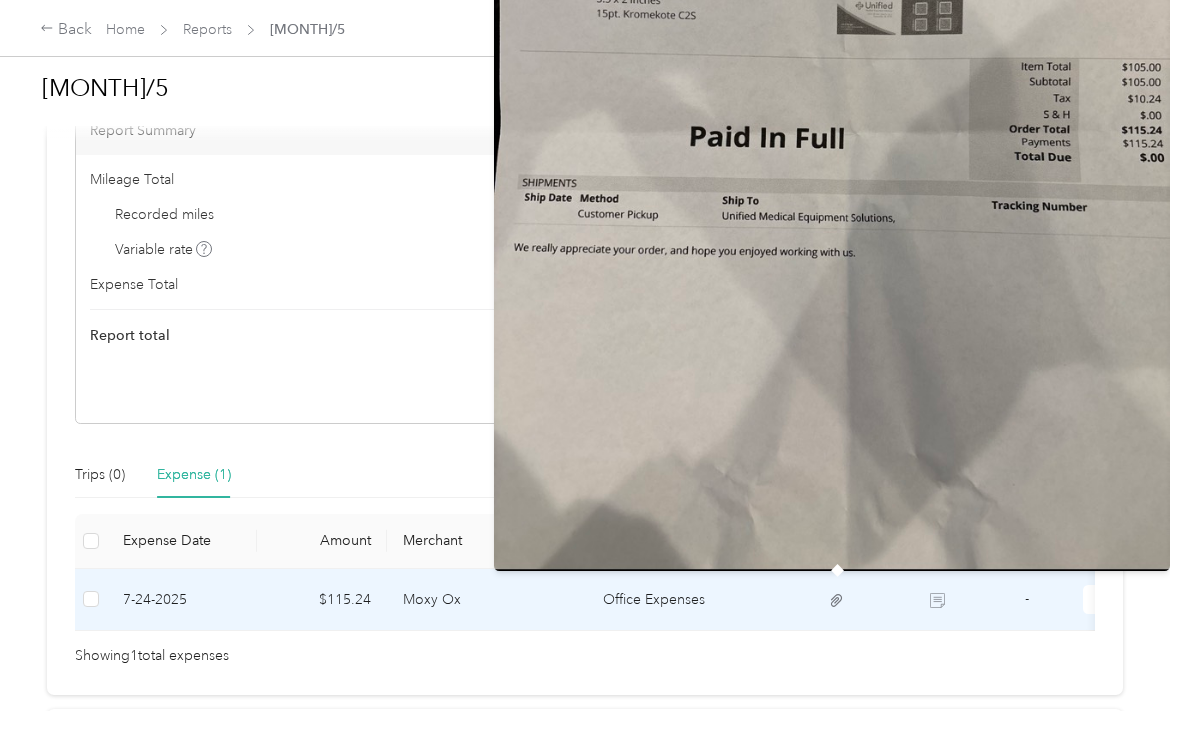 click 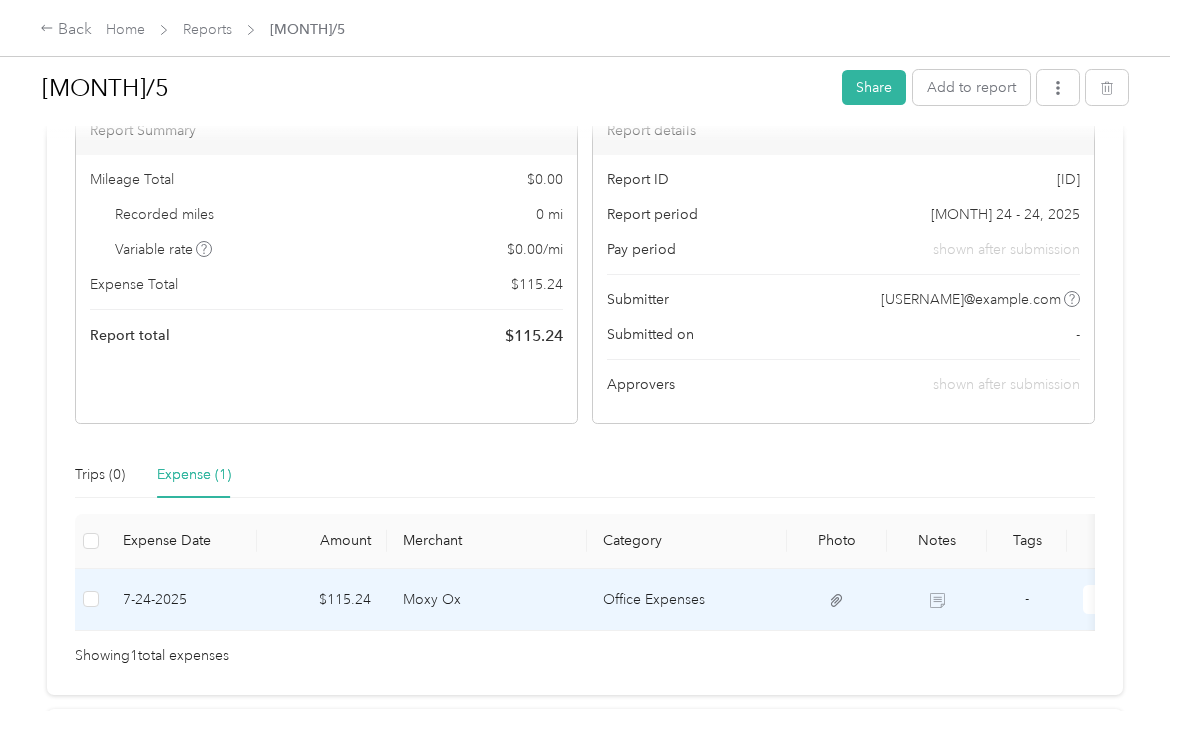 click on "Report Summary Mileage Total $ 0.00 Recorded miles 0   mi Variable rate   $ 0.00 / mi Expense Total $ 115.24 Report total $ 115.24" at bounding box center [326, 264] 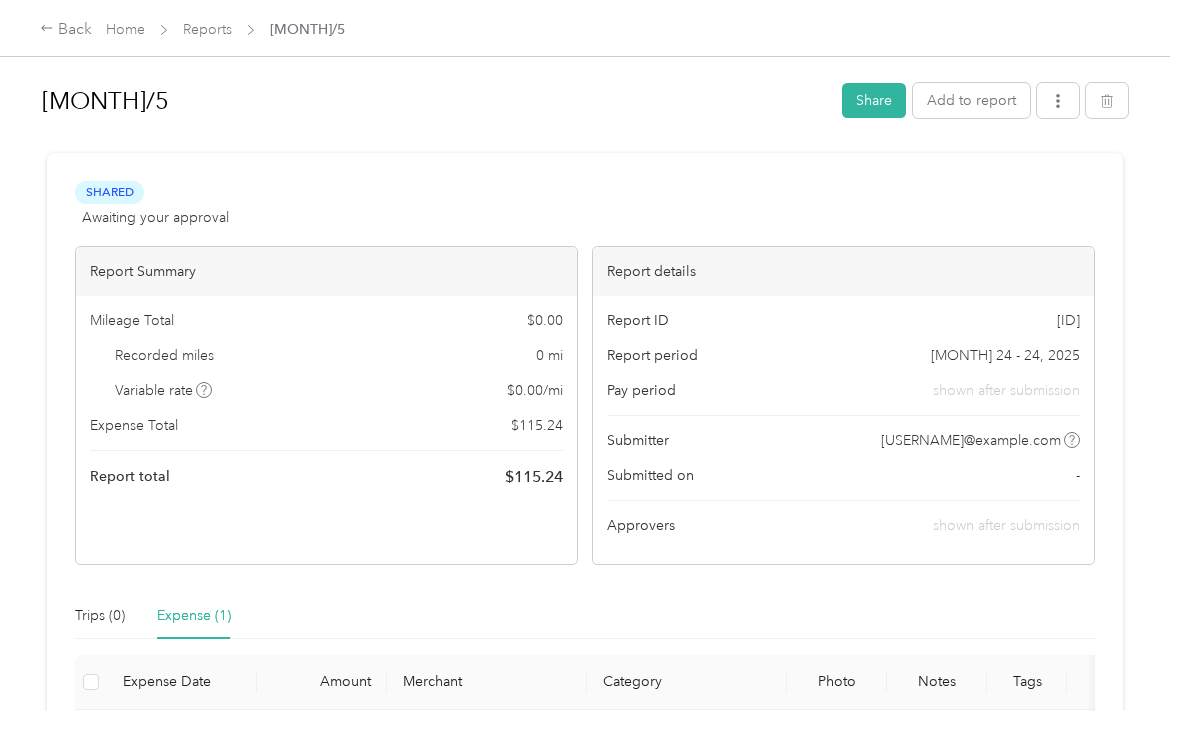 scroll, scrollTop: 0, scrollLeft: 0, axis: both 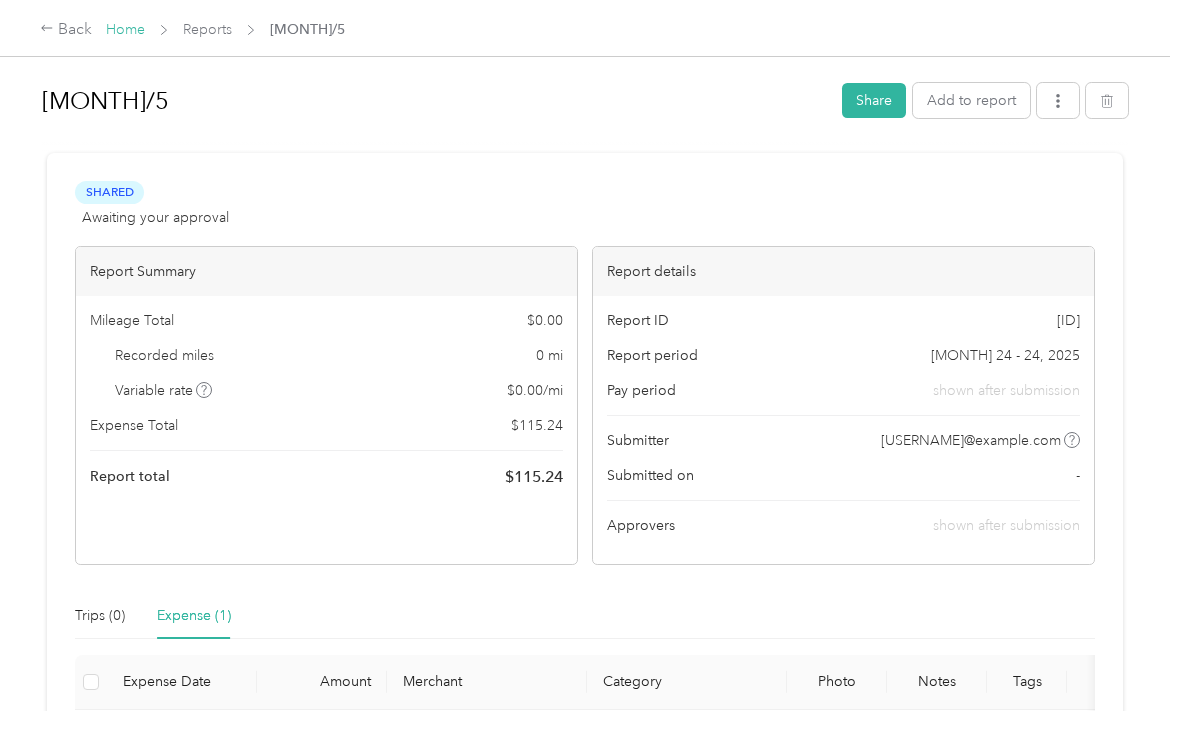 click on "Home" at bounding box center [125, 29] 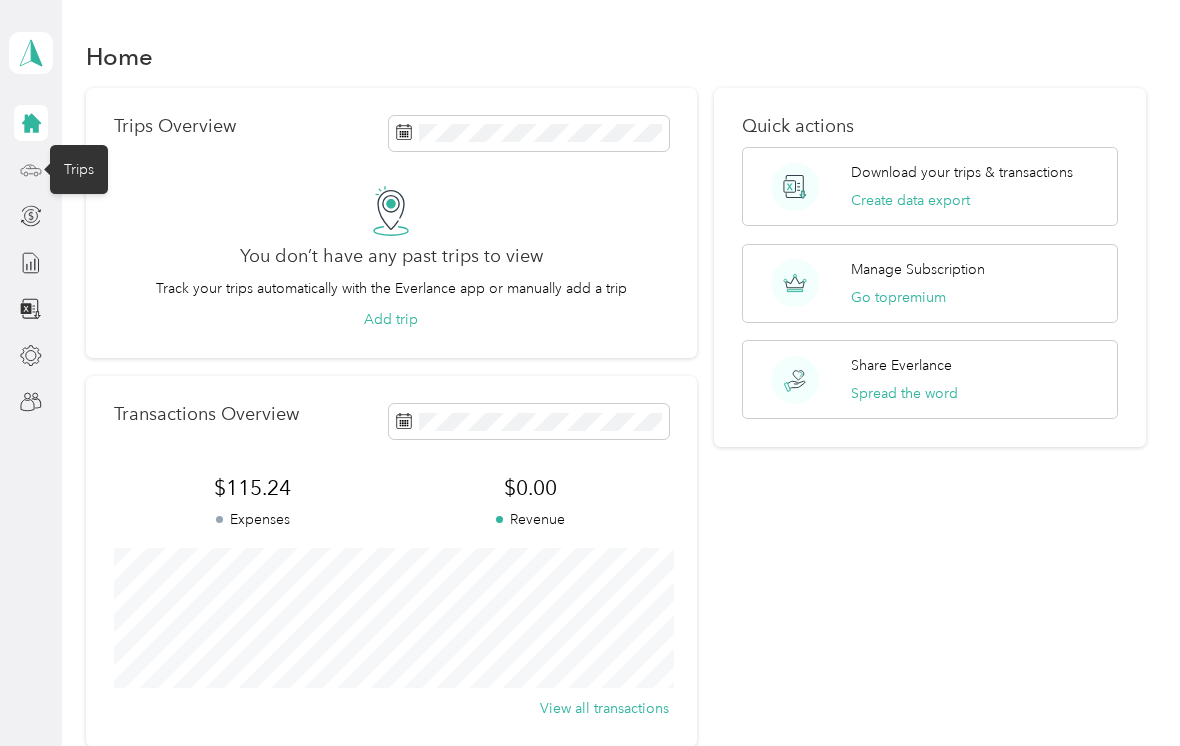 click 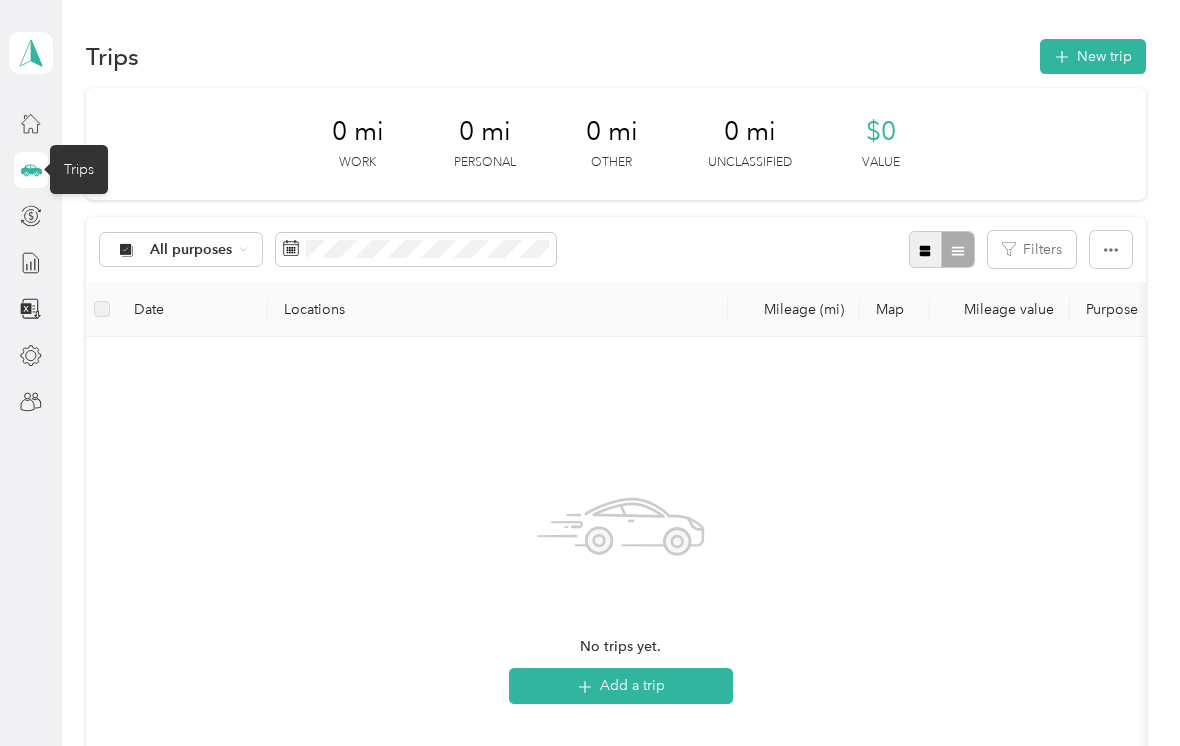 click 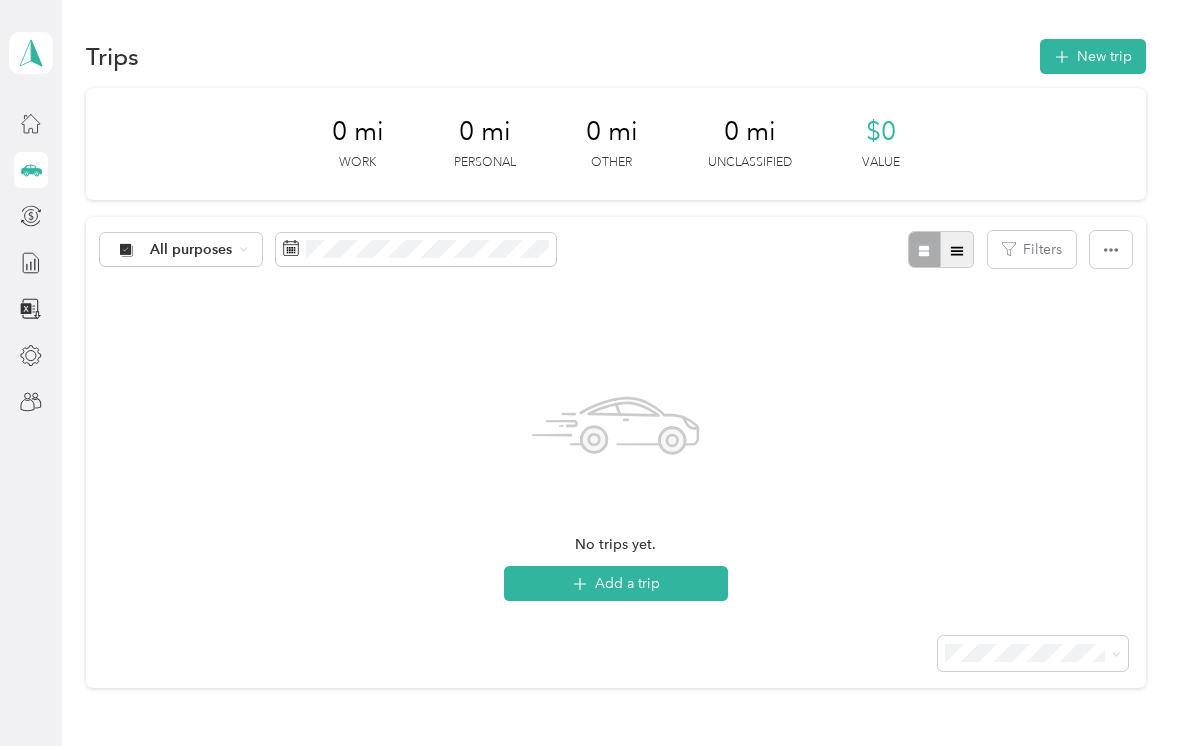 click 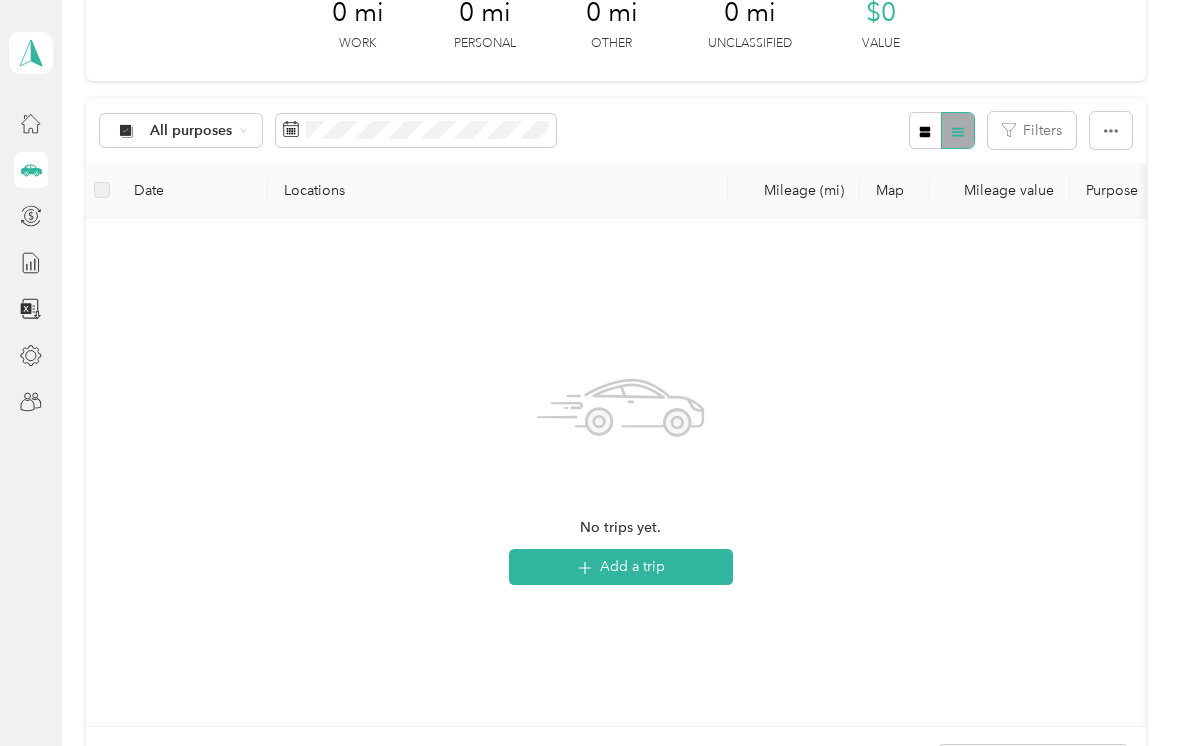 scroll, scrollTop: 125, scrollLeft: 0, axis: vertical 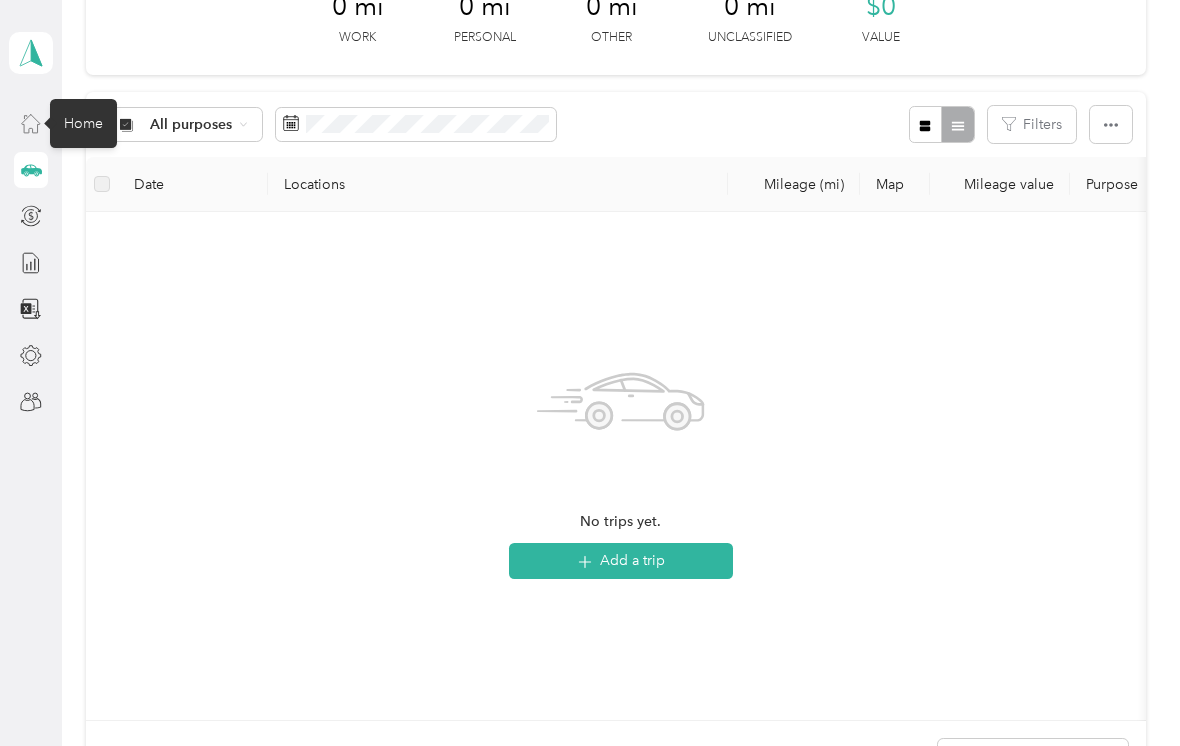 click 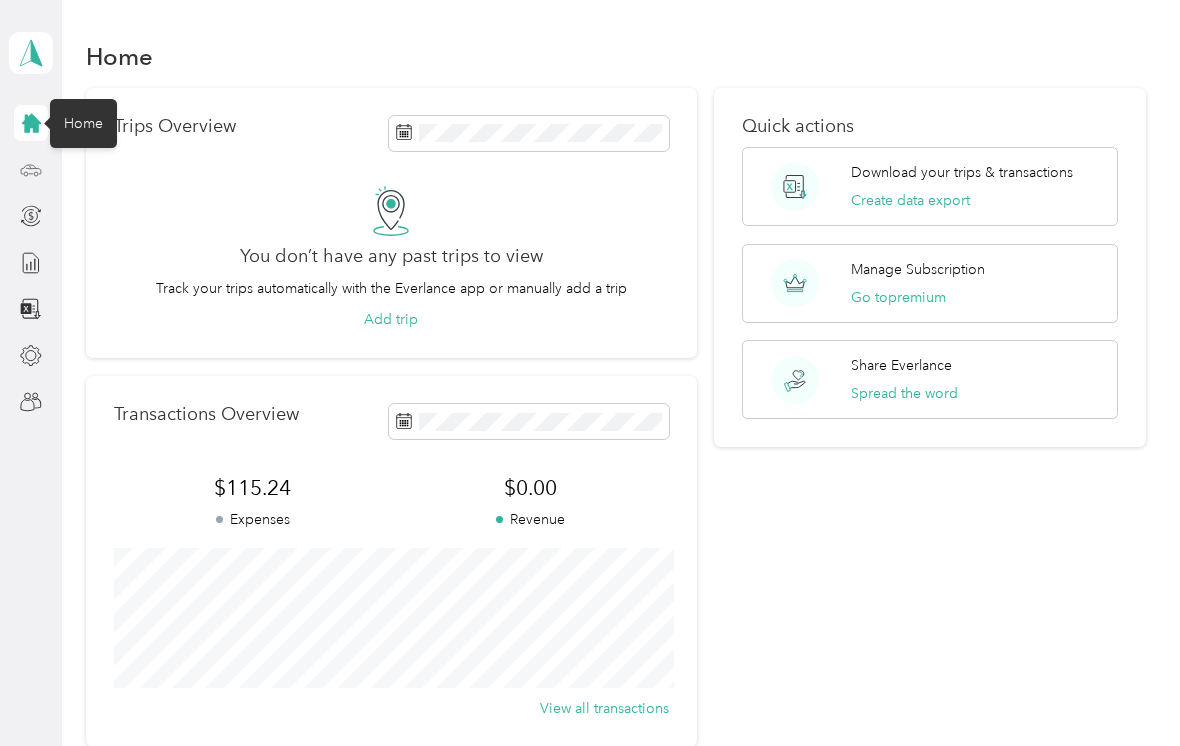 scroll, scrollTop: 0, scrollLeft: 0, axis: both 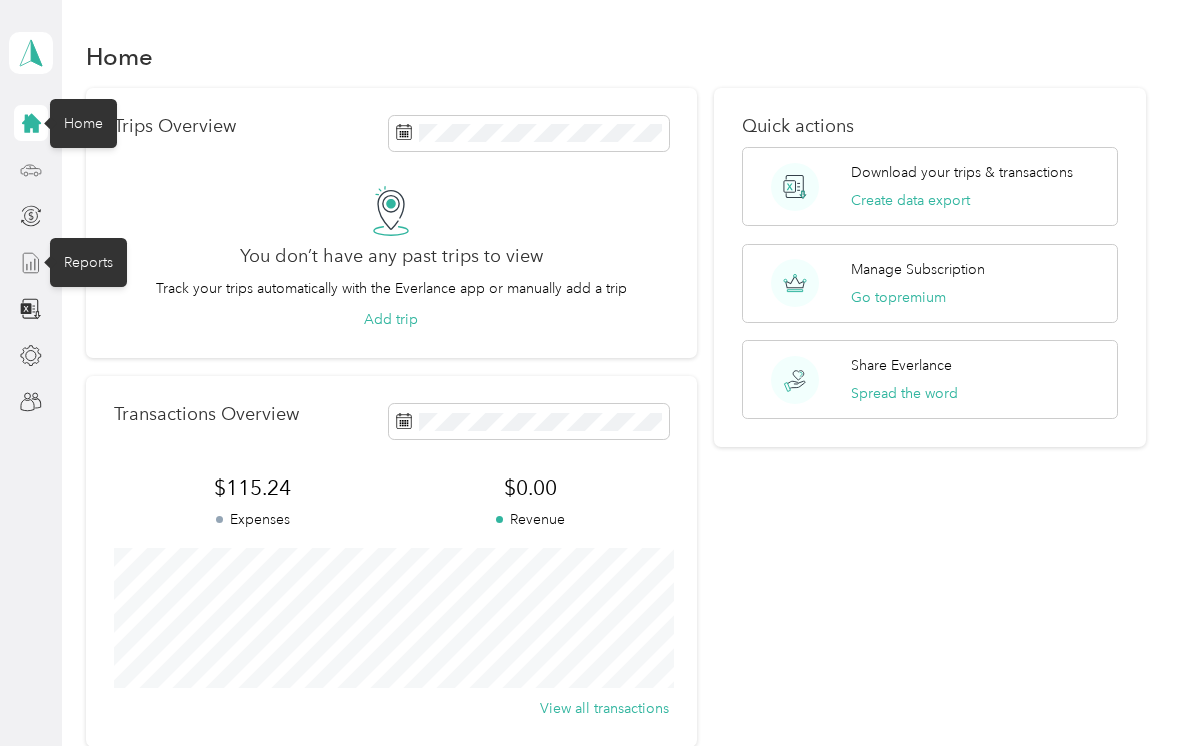 click 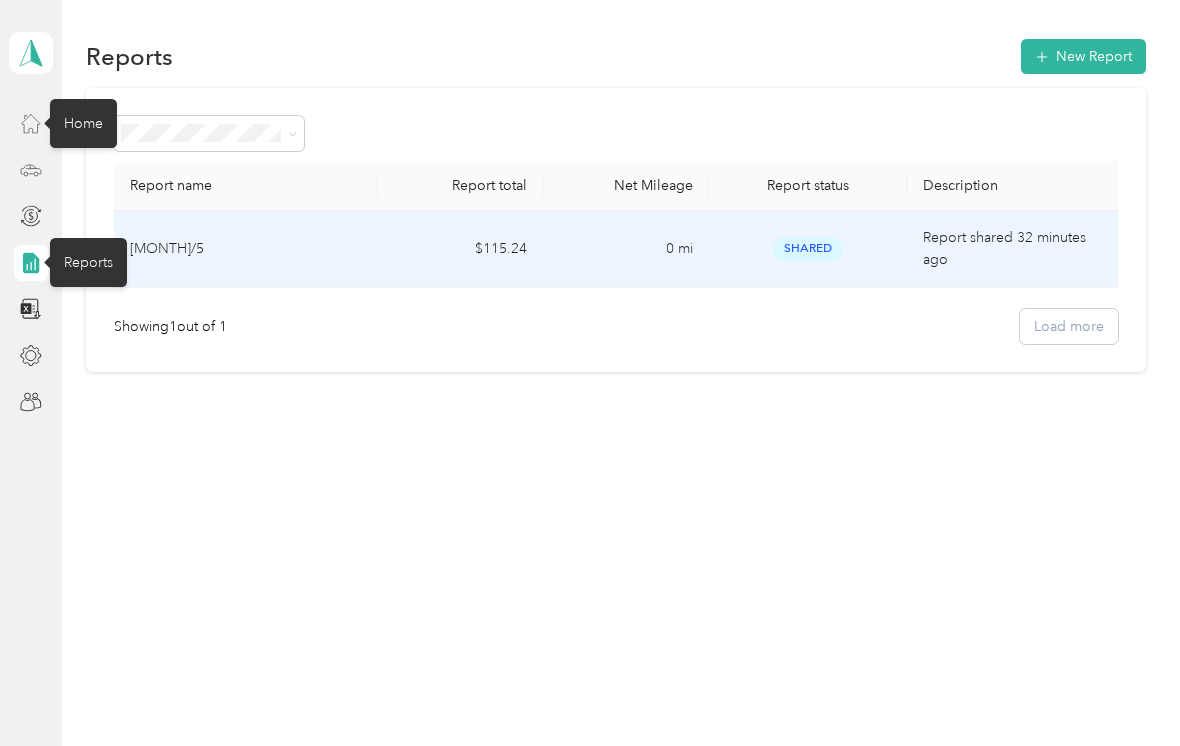 click on "Report shared 32 minutes ago" at bounding box center [1017, 249] 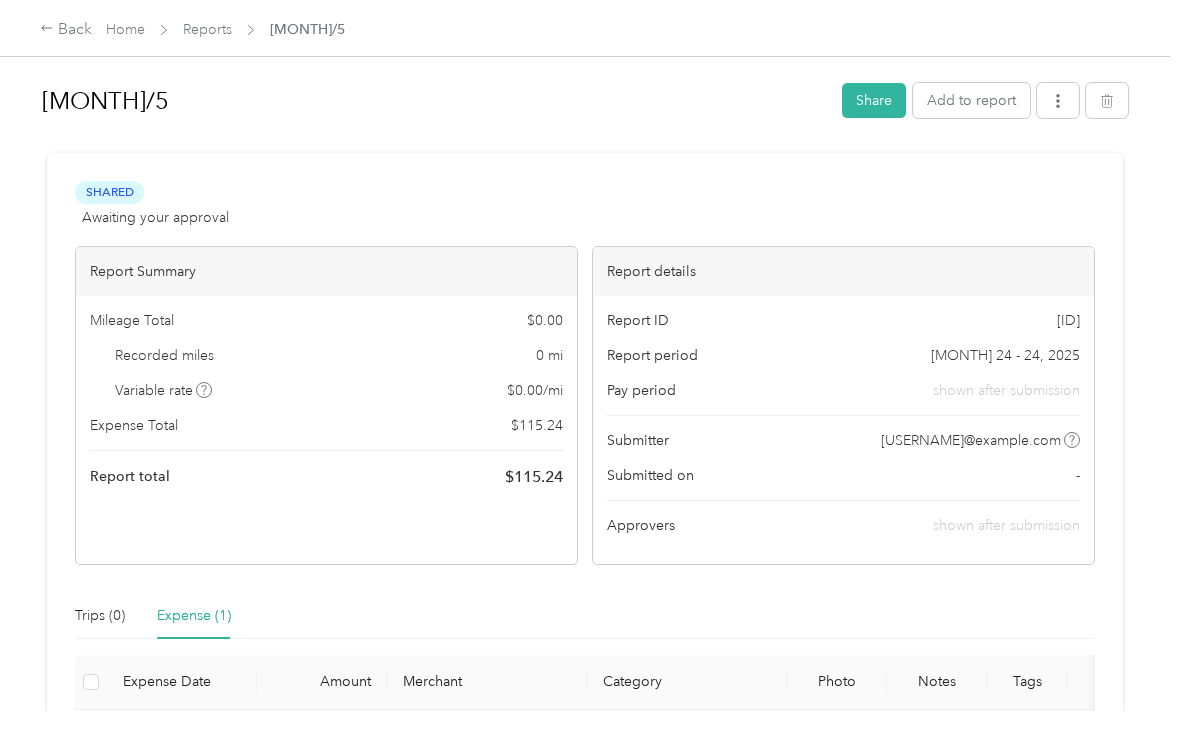 scroll, scrollTop: 0, scrollLeft: 0, axis: both 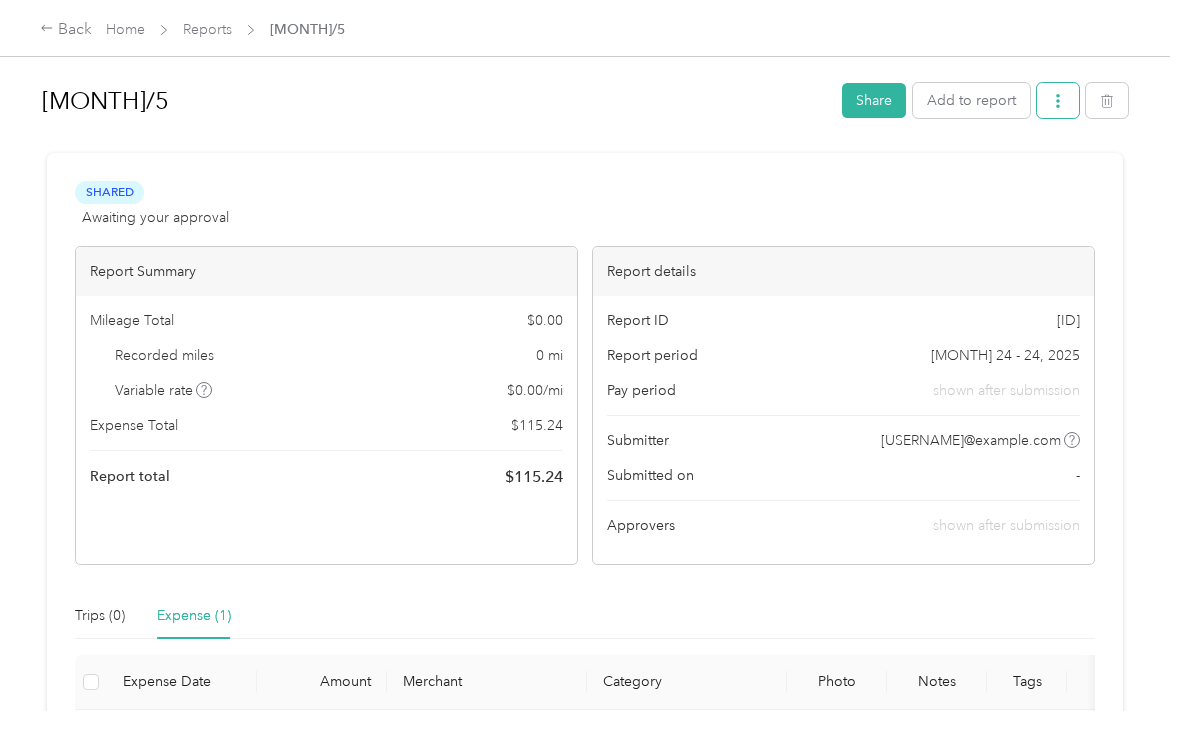 click 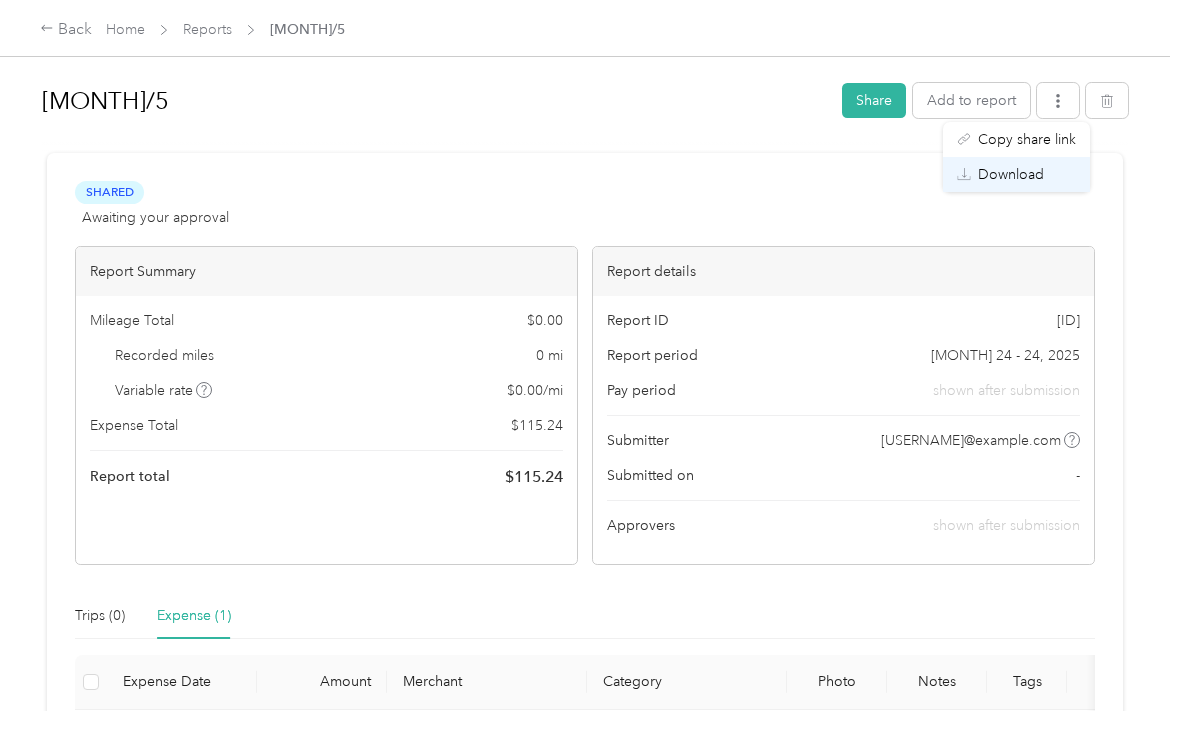 click on "Download" at bounding box center [1011, 174] 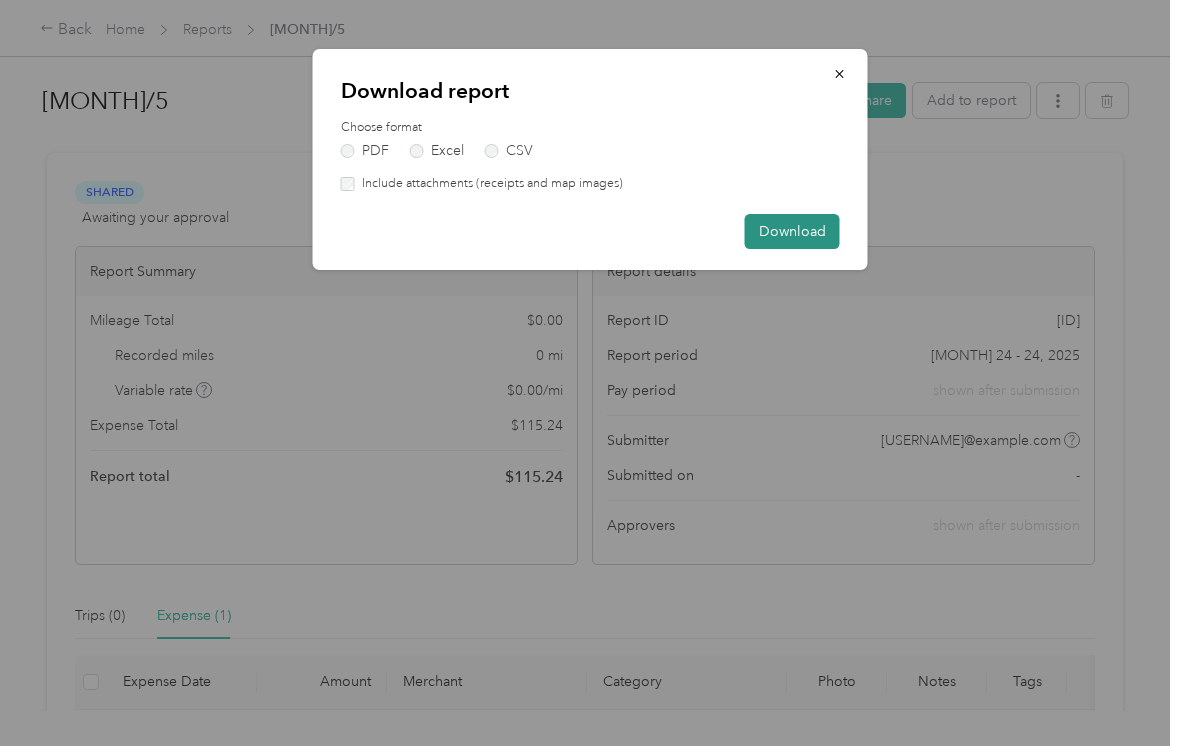 click on "Download" at bounding box center (792, 231) 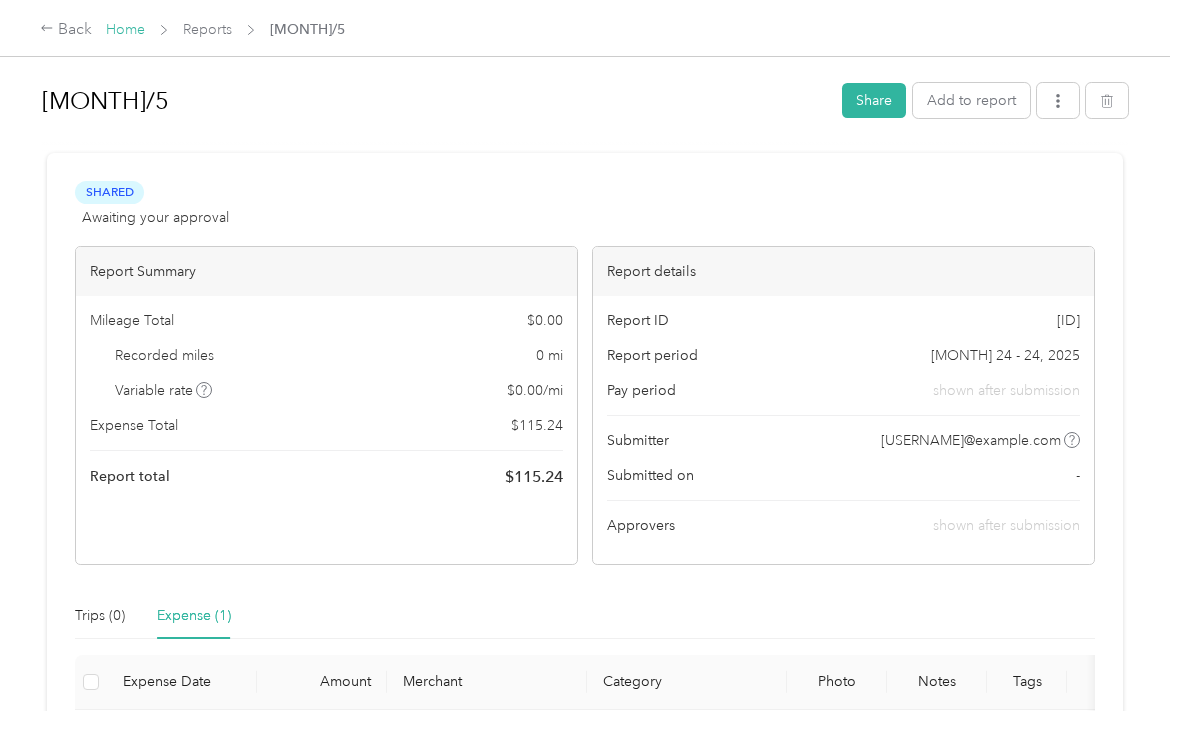 click on "Home" at bounding box center [125, 29] 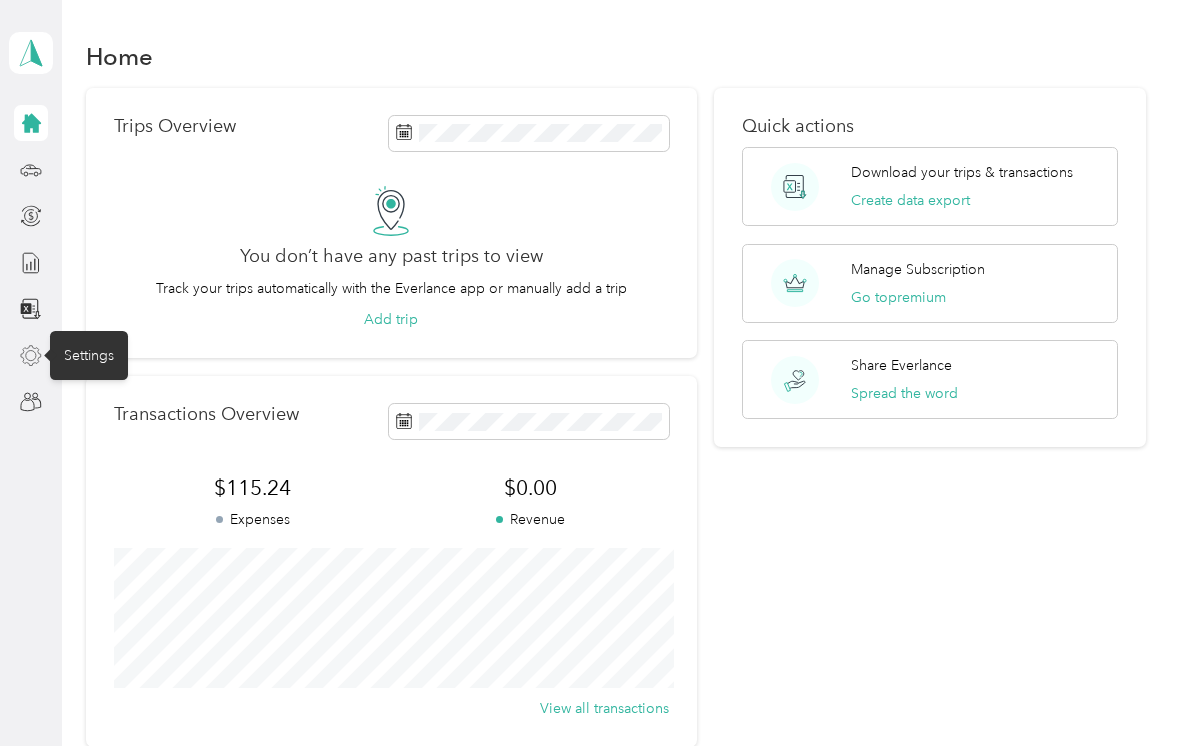 click 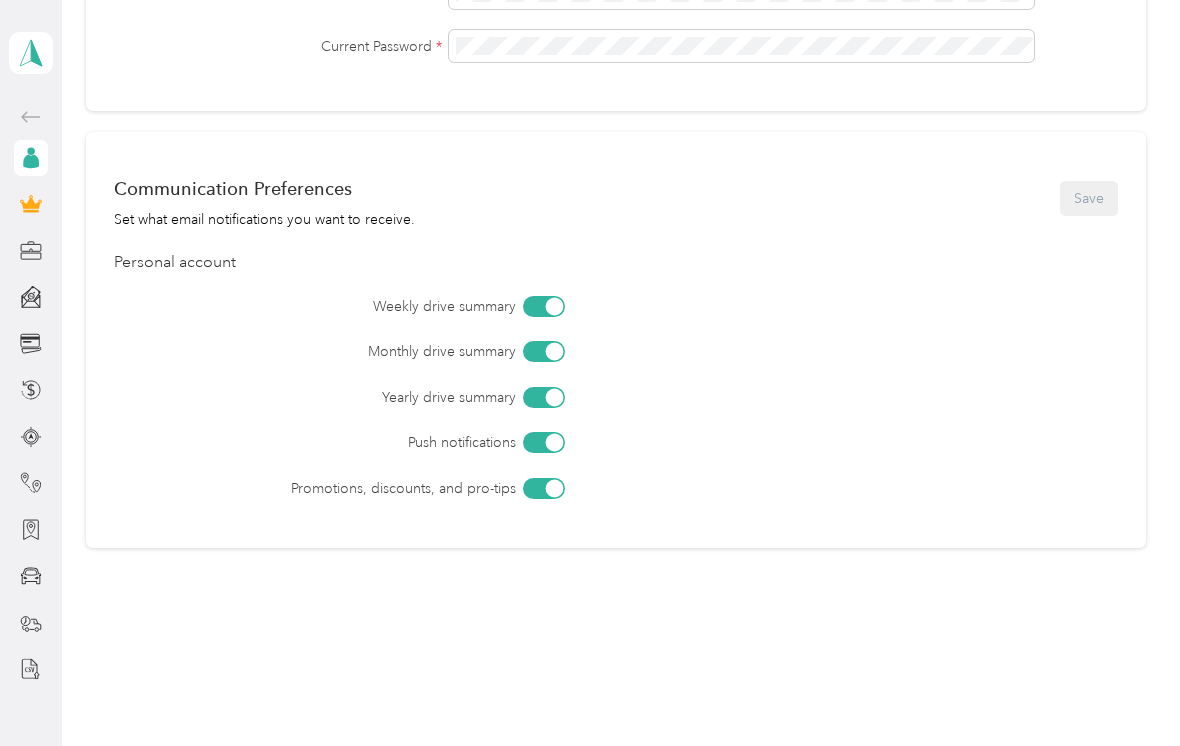 scroll, scrollTop: 759, scrollLeft: 0, axis: vertical 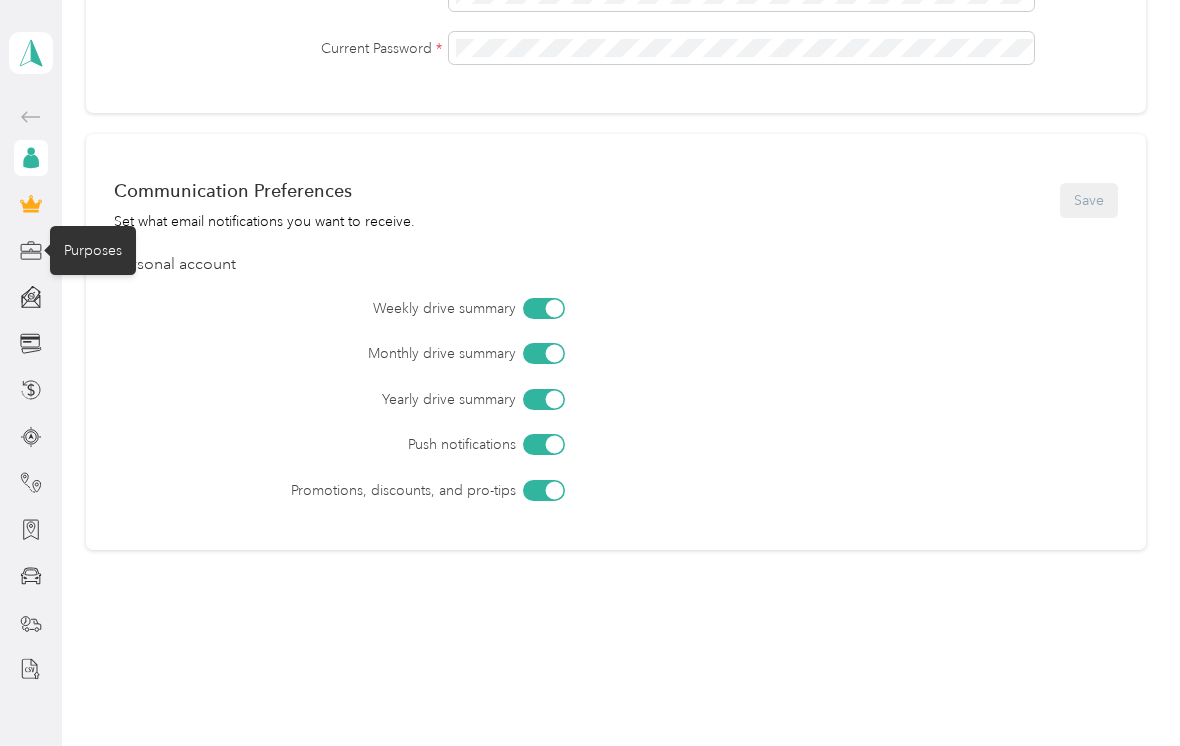 click on "Purposes" at bounding box center [93, 250] 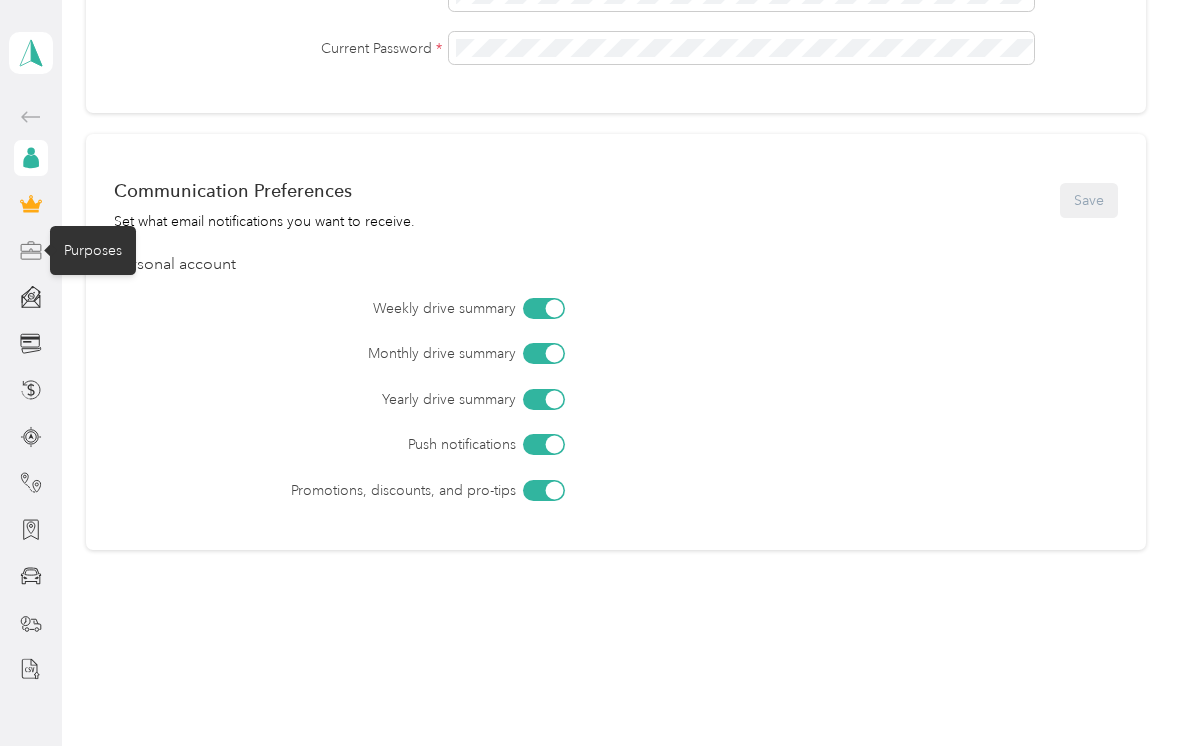 click 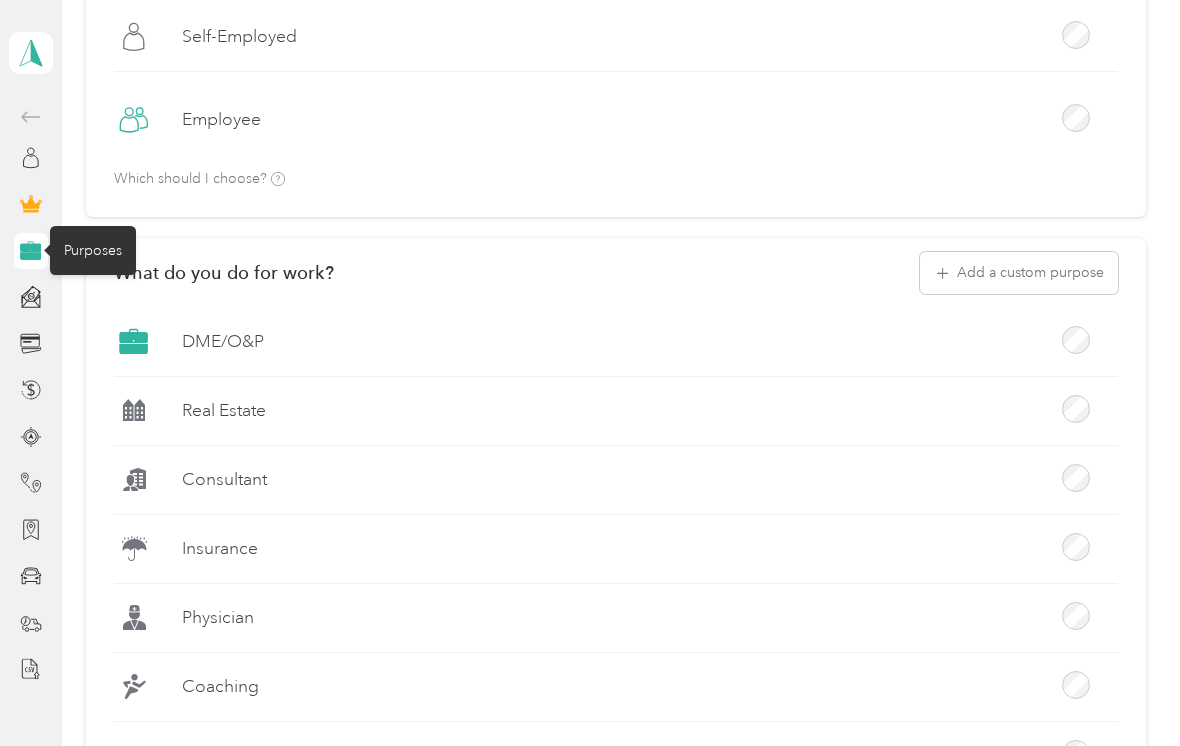 scroll, scrollTop: 184, scrollLeft: 0, axis: vertical 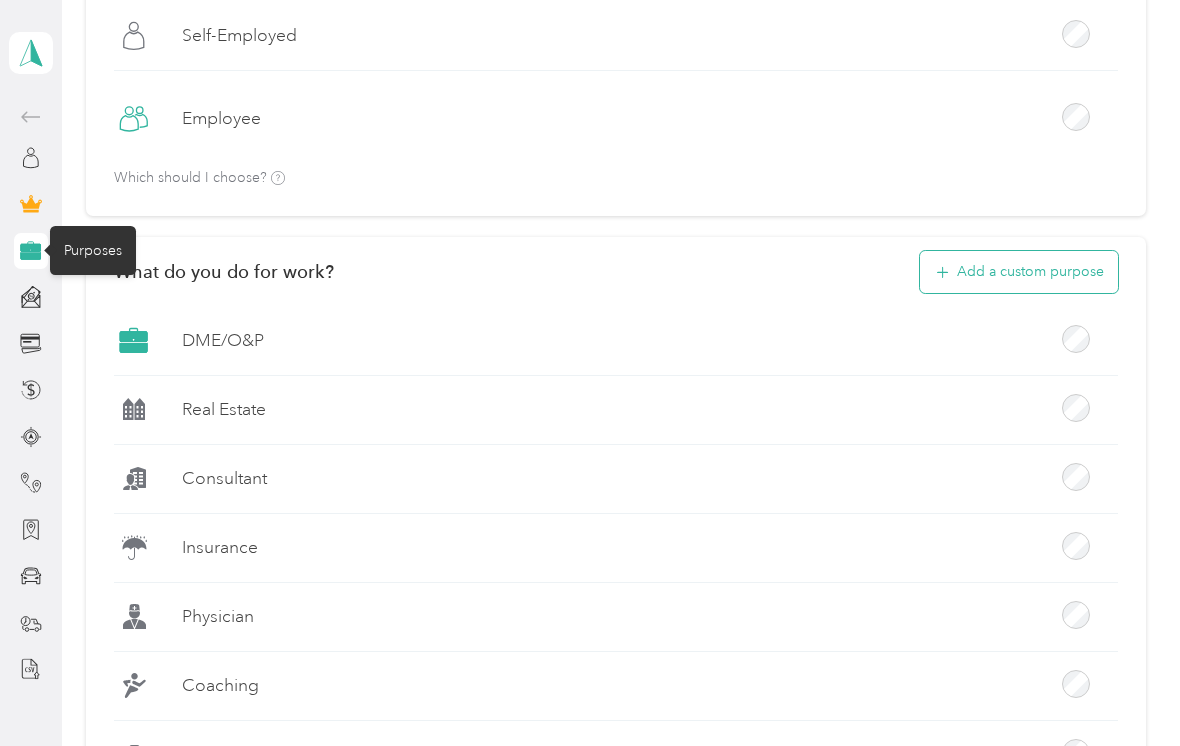 click on "Add a custom purpose" at bounding box center [1019, 272] 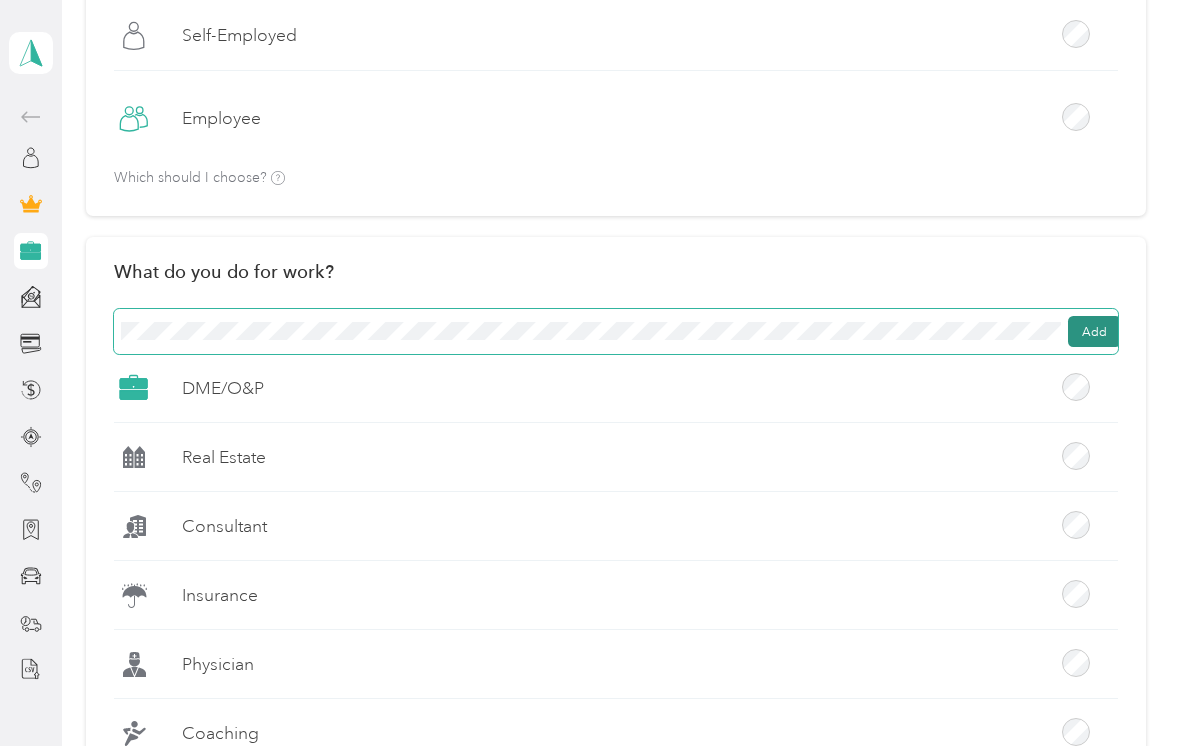 click on "Add" at bounding box center (1094, 332) 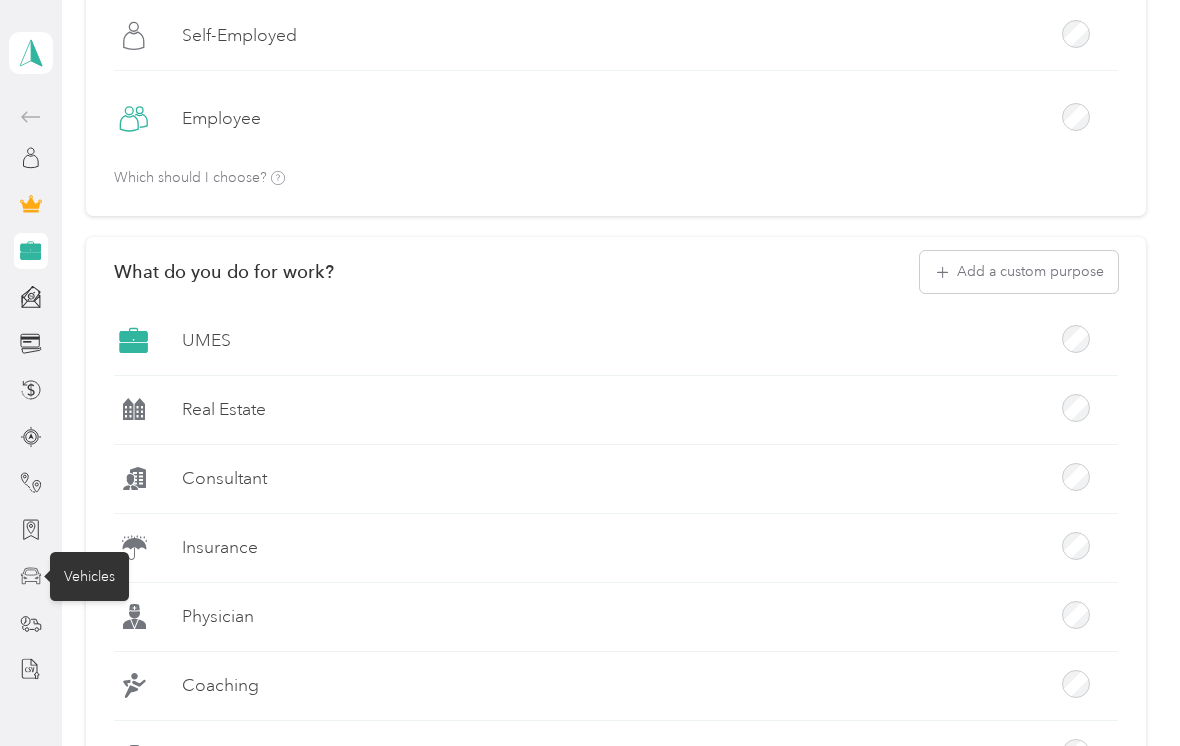 click 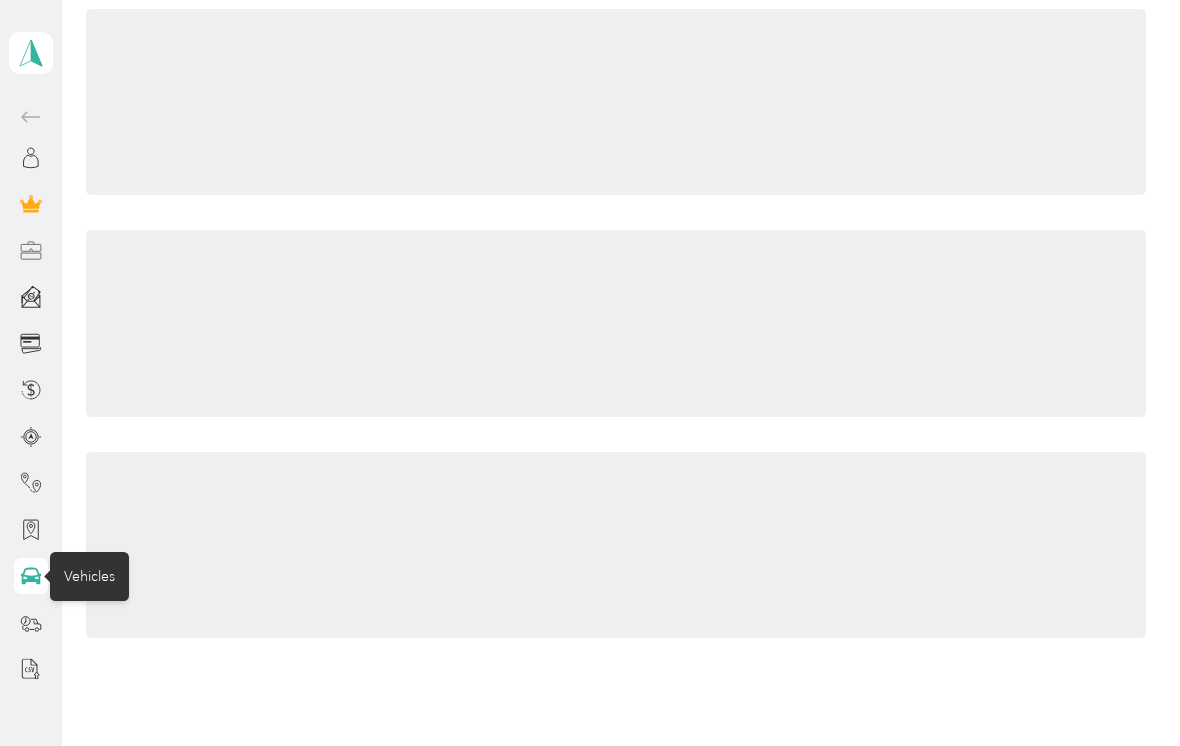 scroll, scrollTop: 0, scrollLeft: 0, axis: both 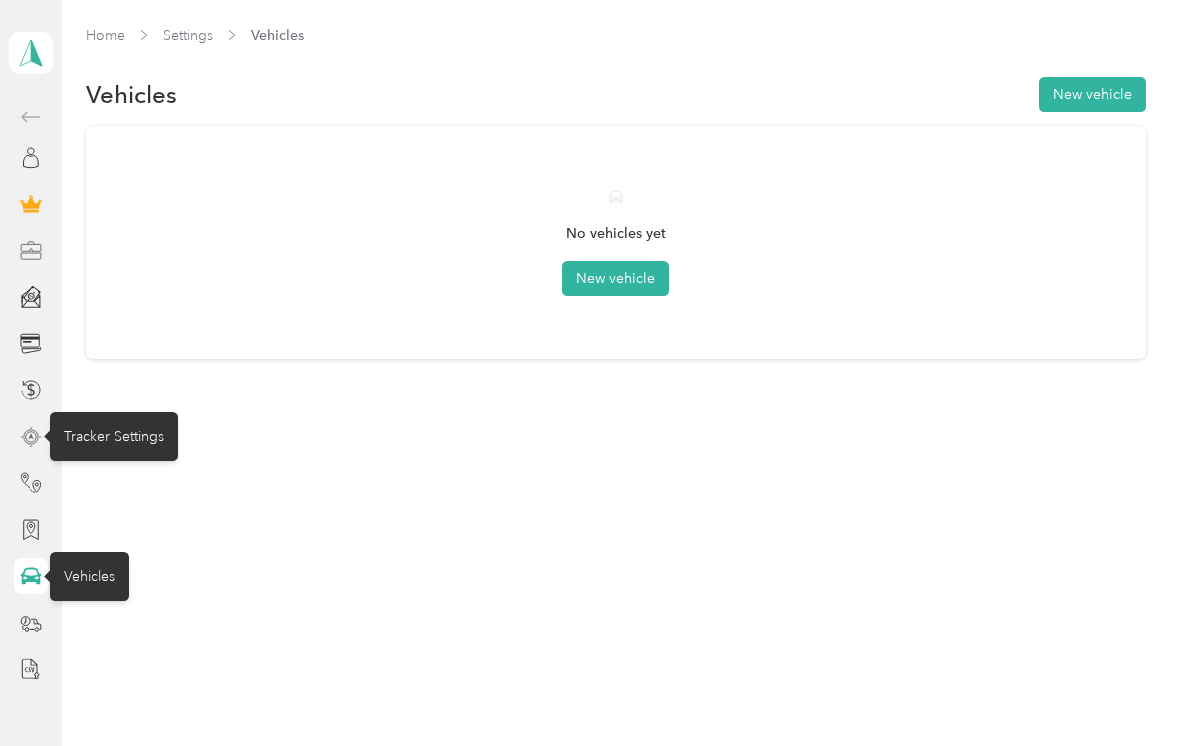 click 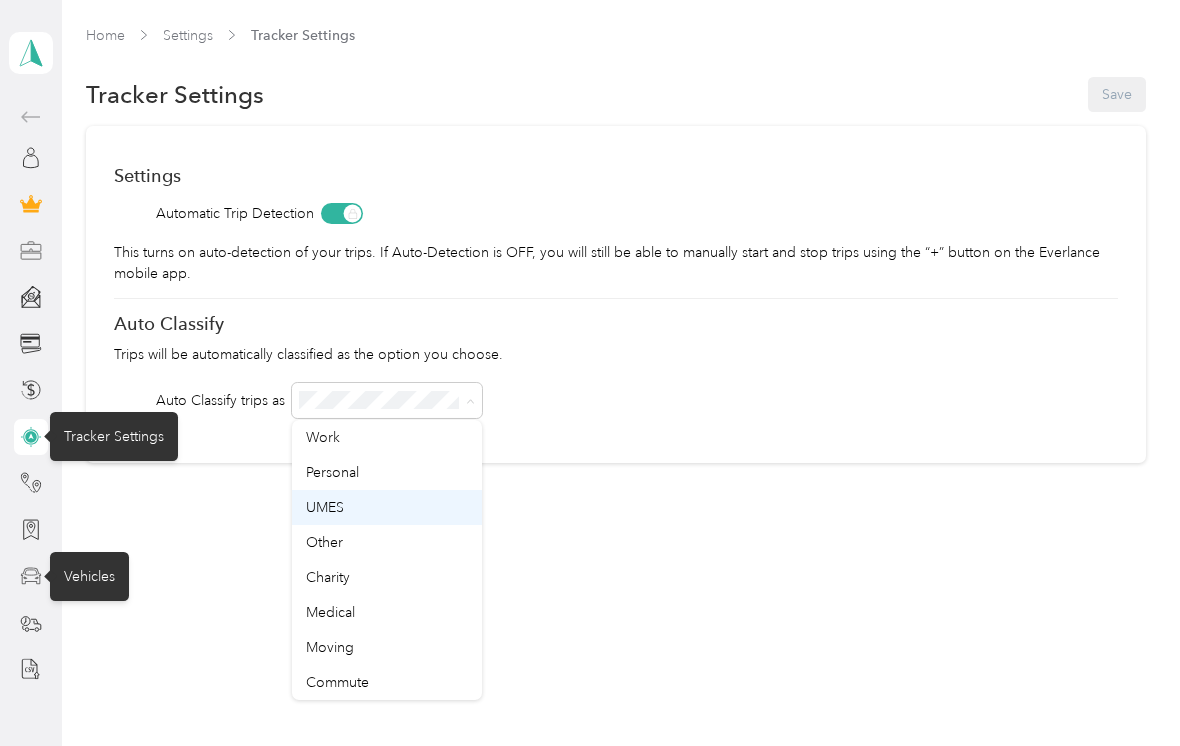 click on "UMES" at bounding box center (325, 507) 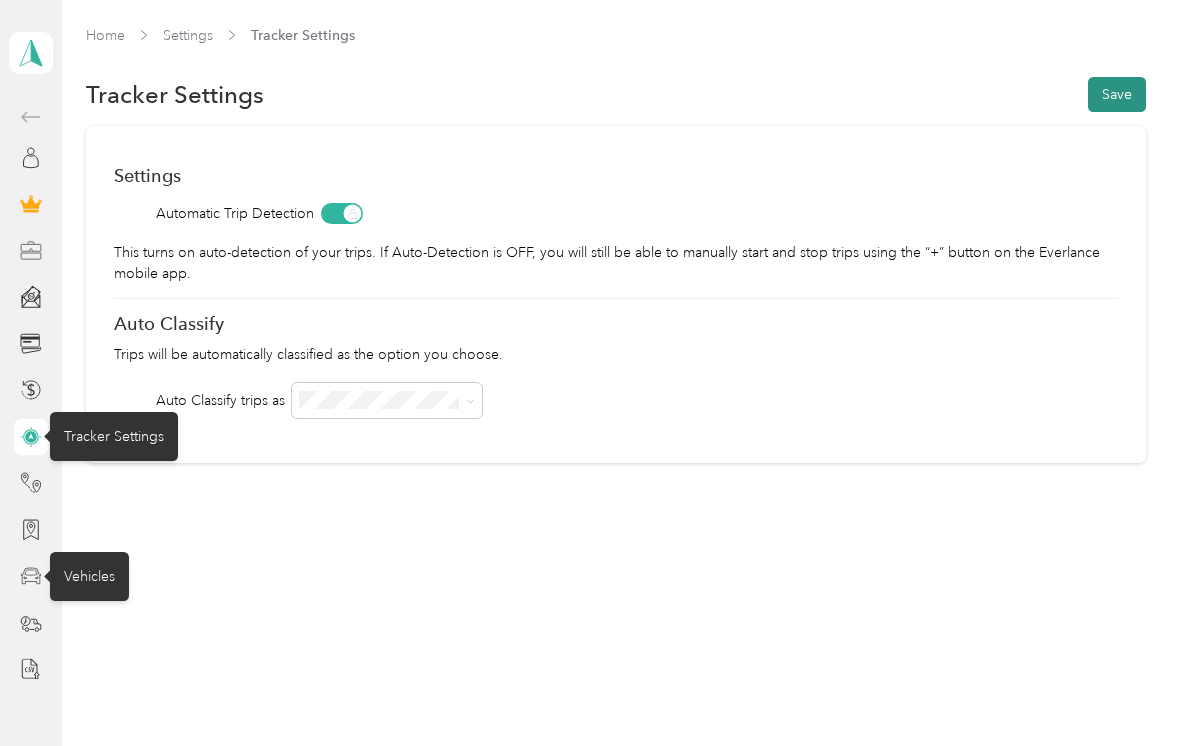 click on "Save" at bounding box center (1117, 94) 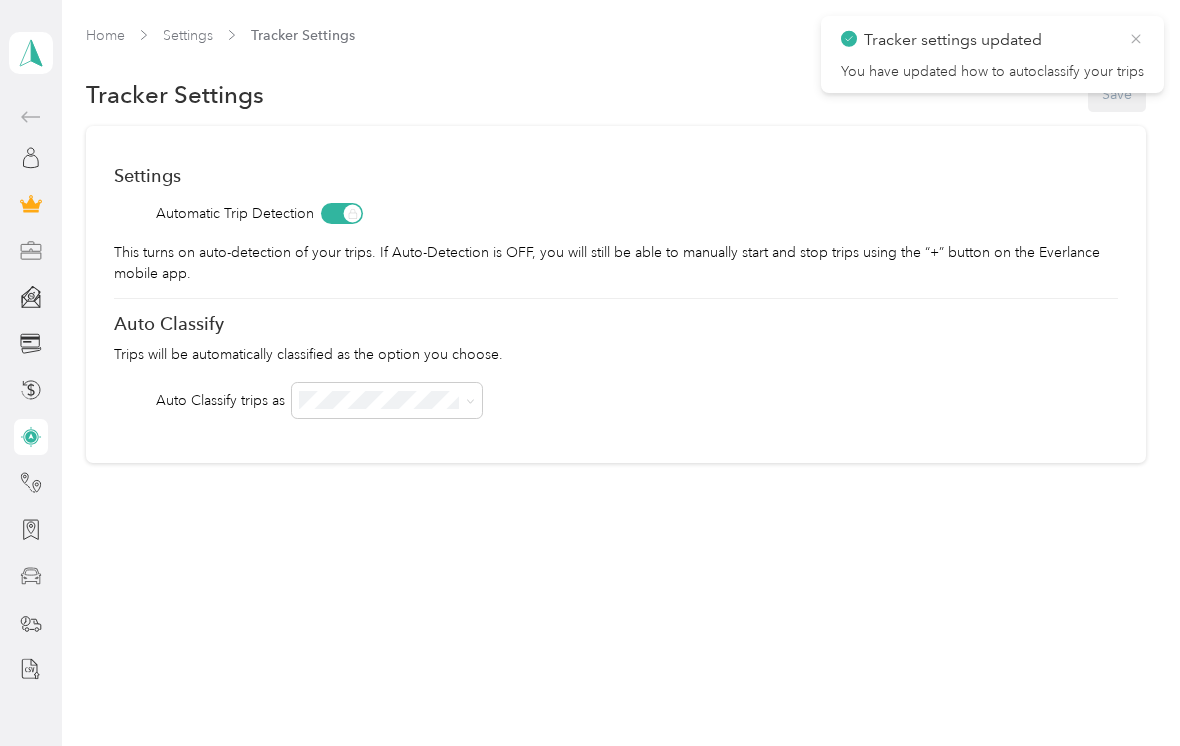 click 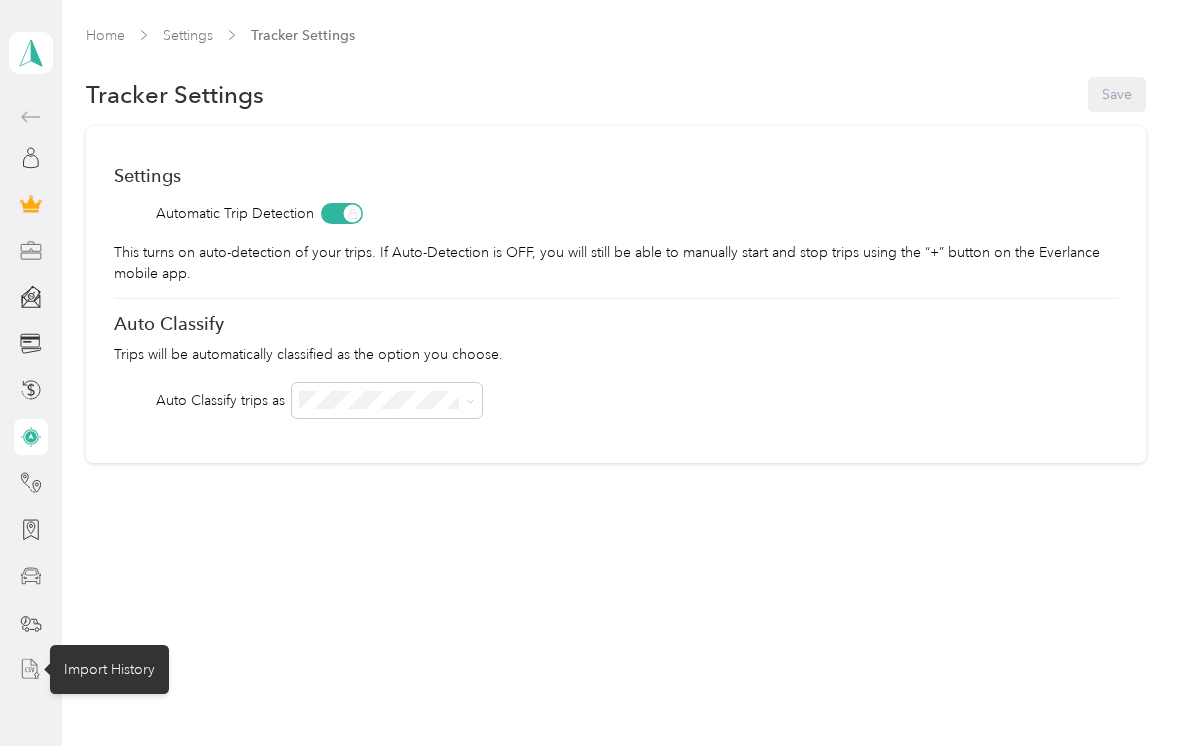 click 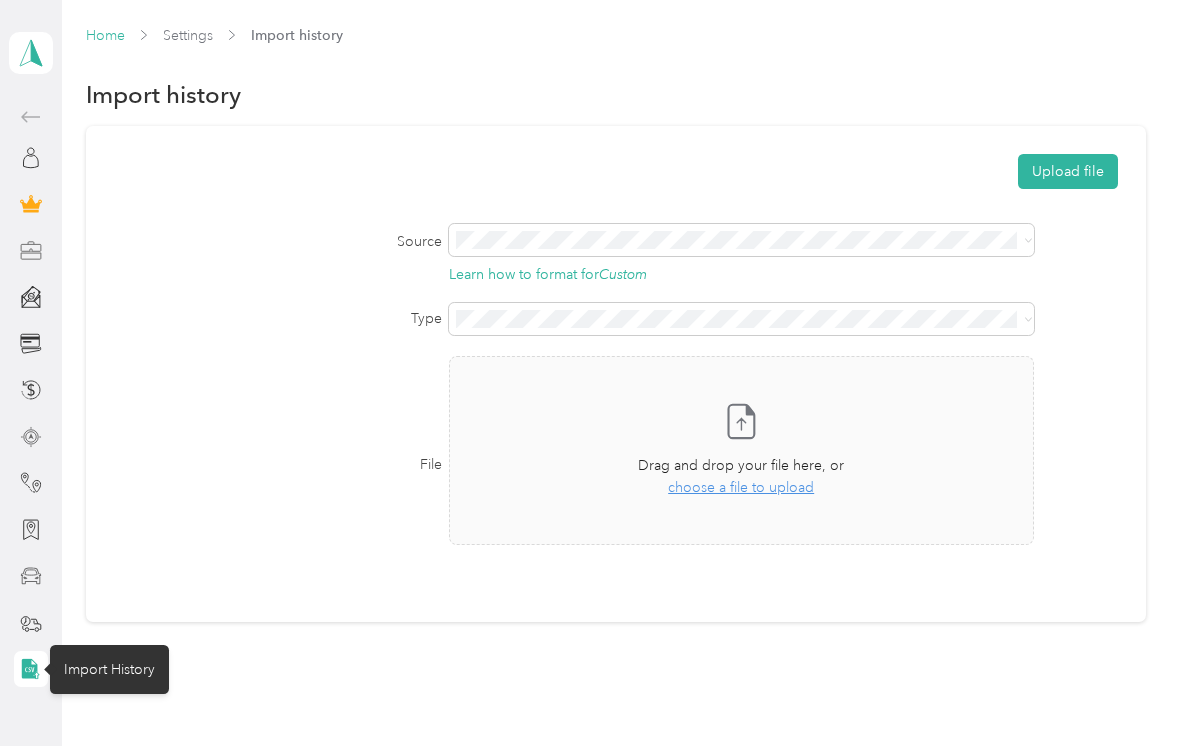 click on "Home" at bounding box center (105, 35) 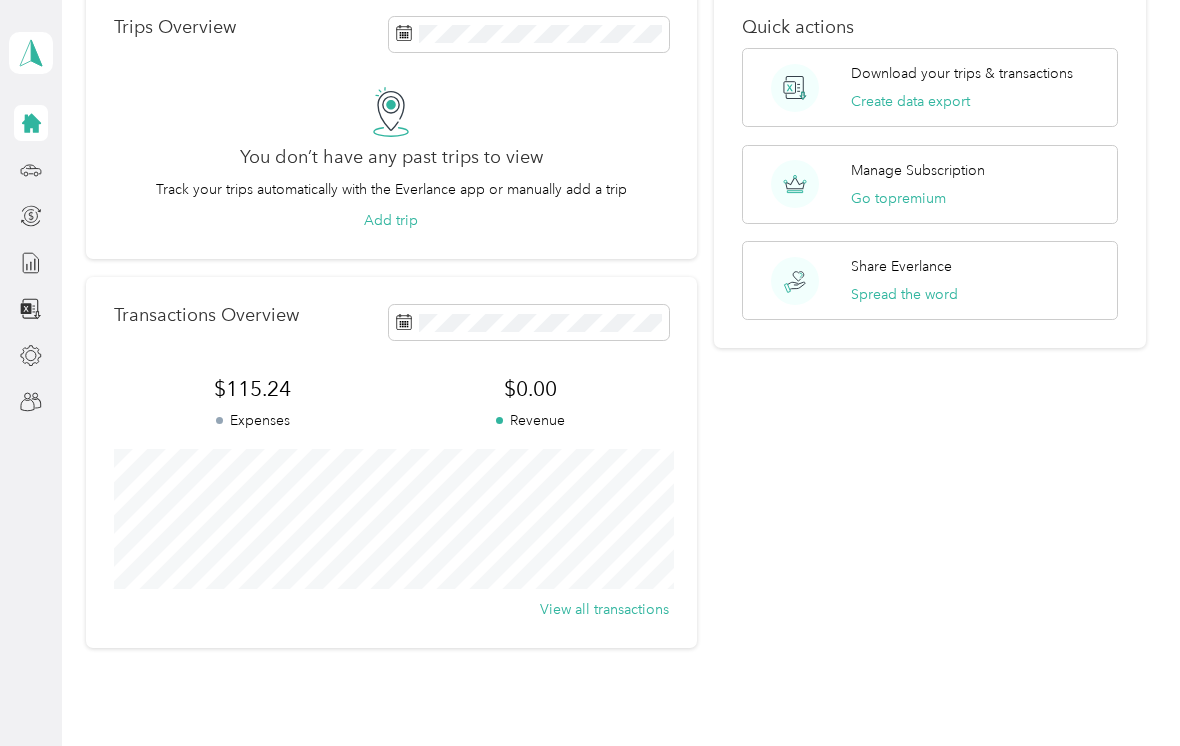 scroll, scrollTop: 90, scrollLeft: 0, axis: vertical 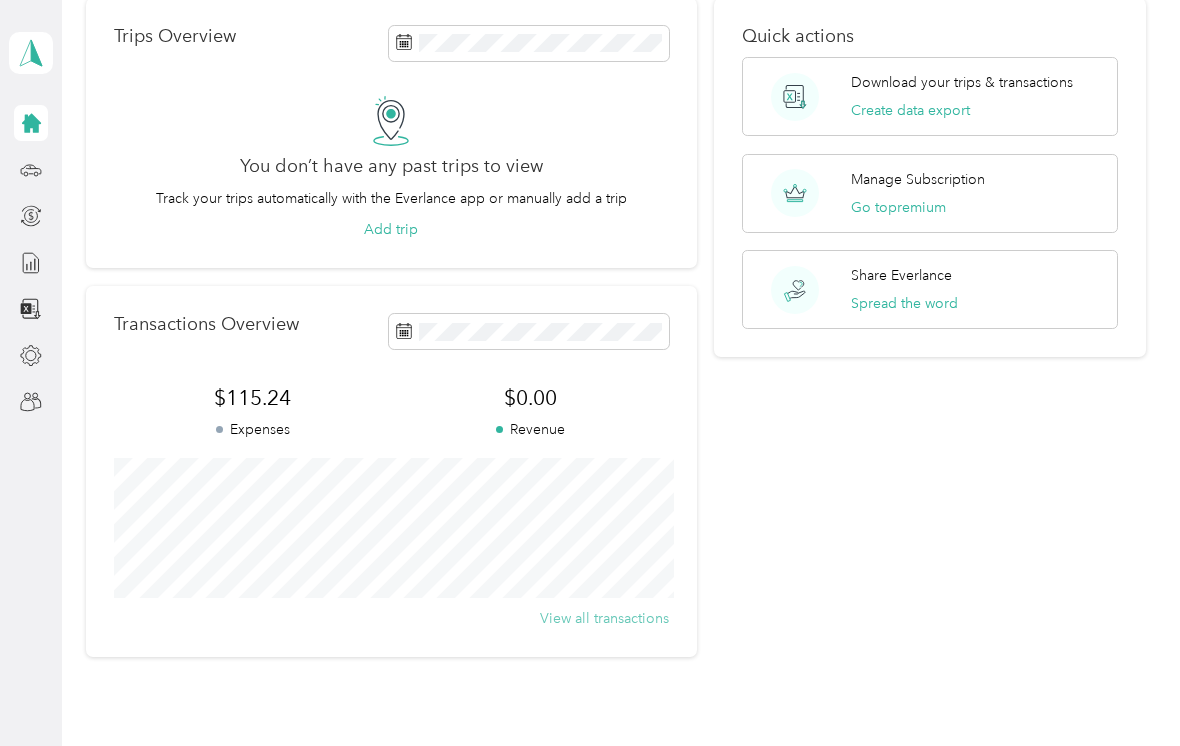 click on "View all transactions" at bounding box center (604, 618) 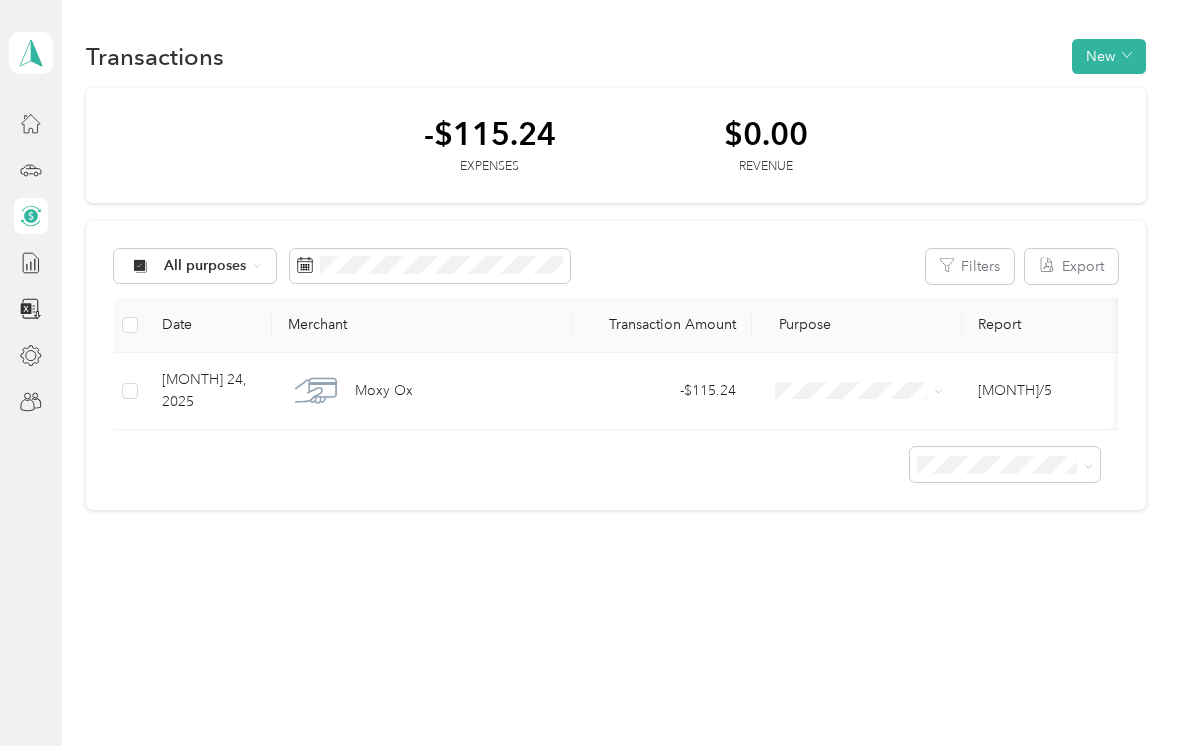 scroll, scrollTop: 0, scrollLeft: 0, axis: both 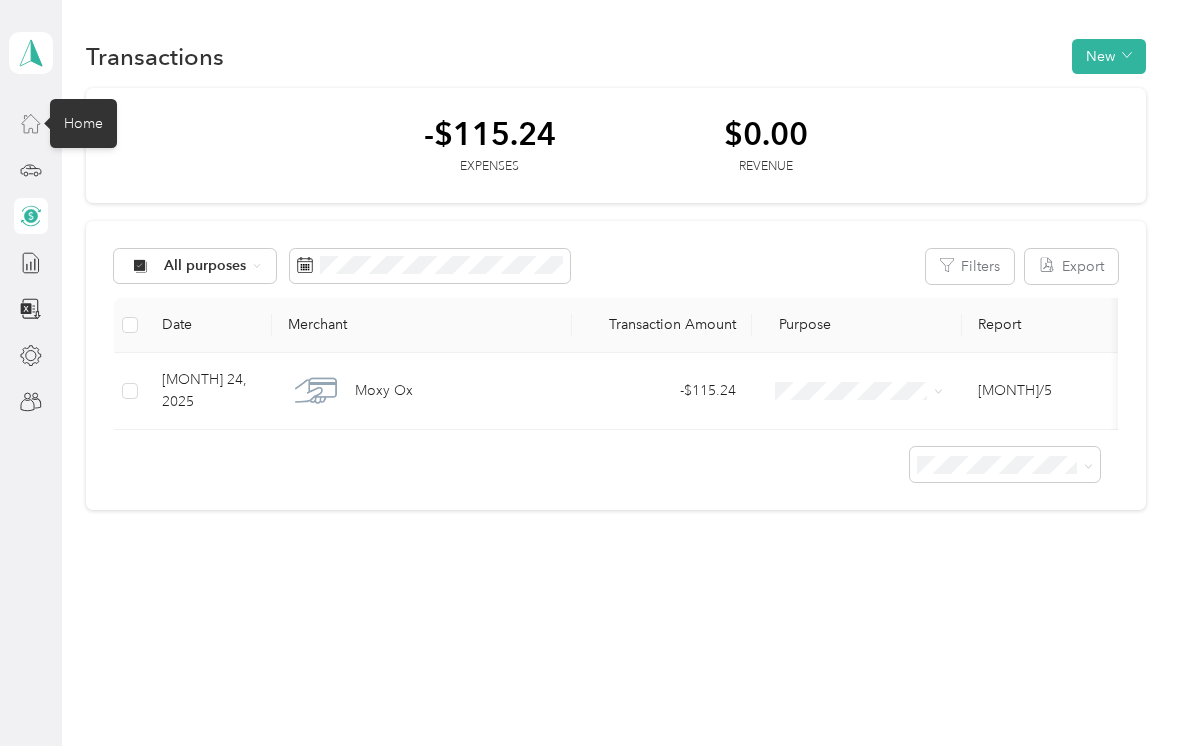 click 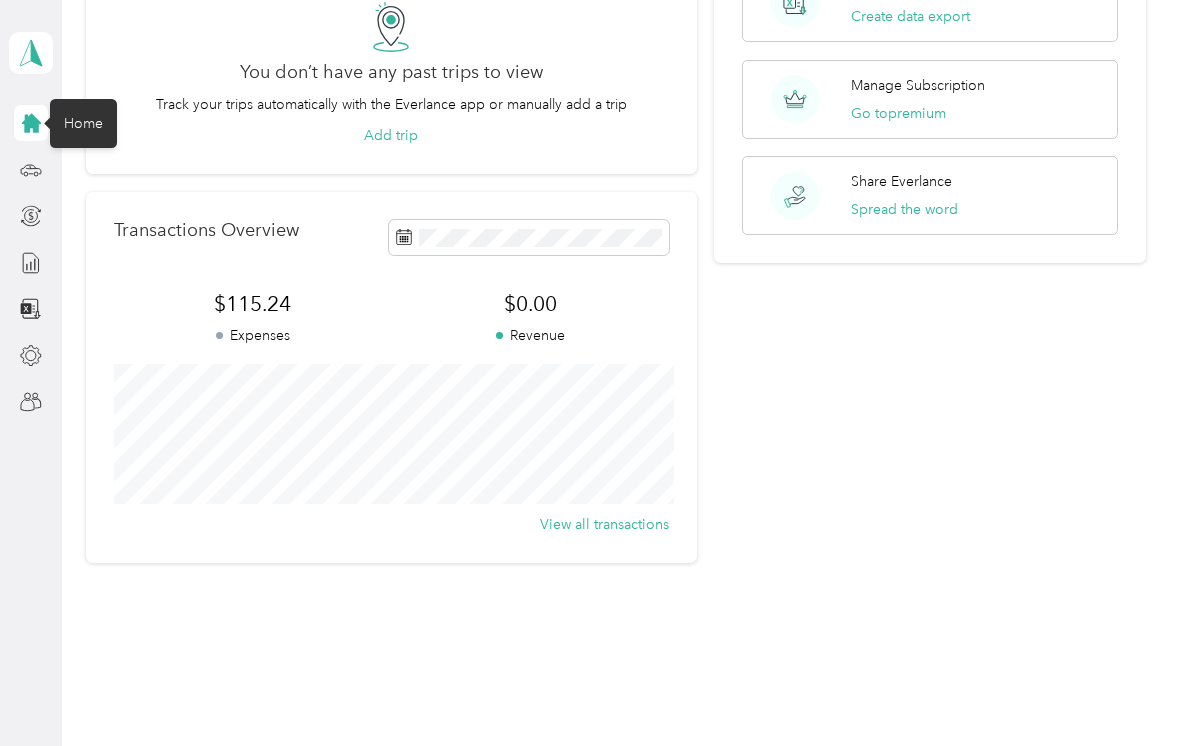 scroll, scrollTop: 0, scrollLeft: 0, axis: both 